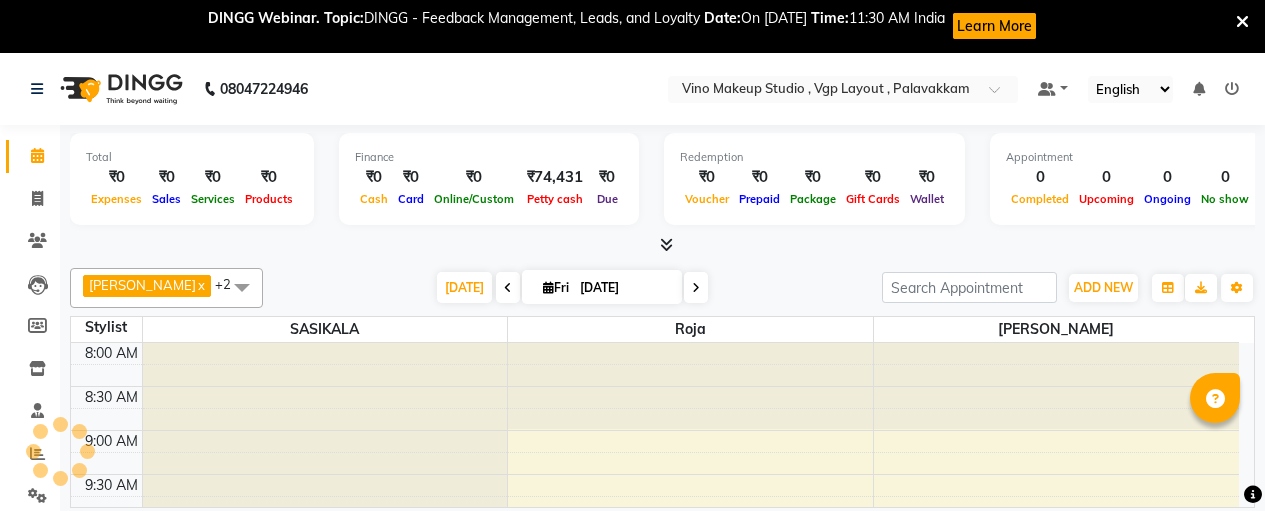 scroll, scrollTop: 0, scrollLeft: 0, axis: both 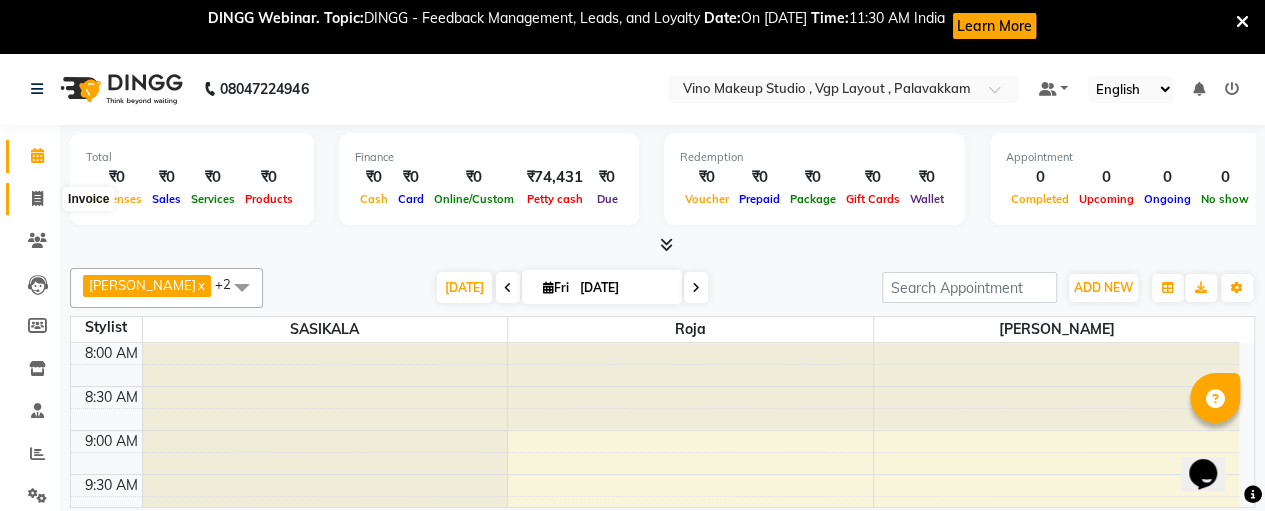 click 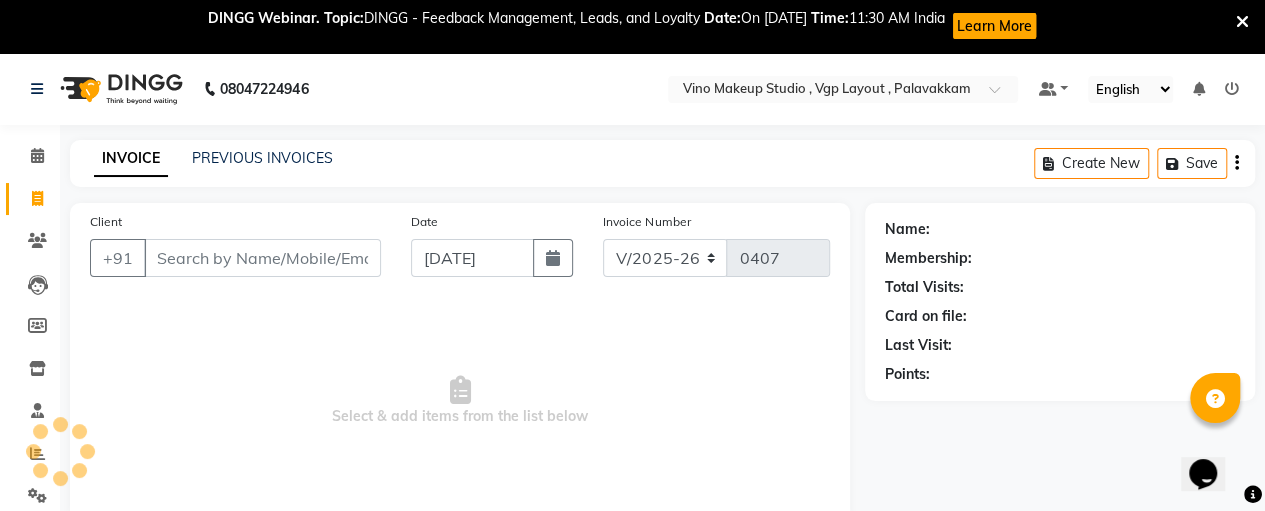 scroll, scrollTop: 4, scrollLeft: 0, axis: vertical 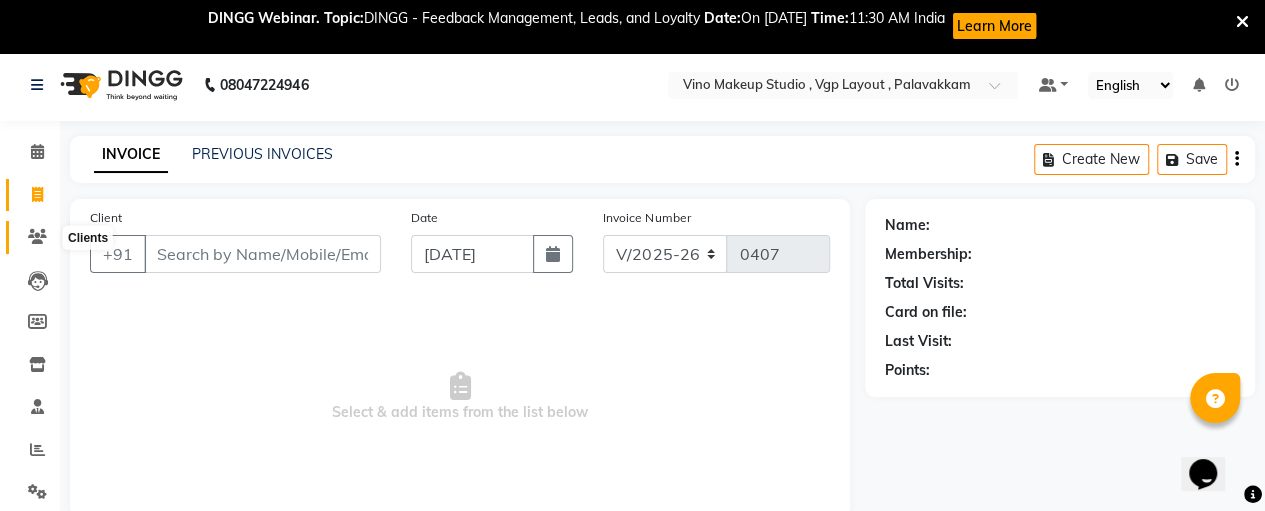 click 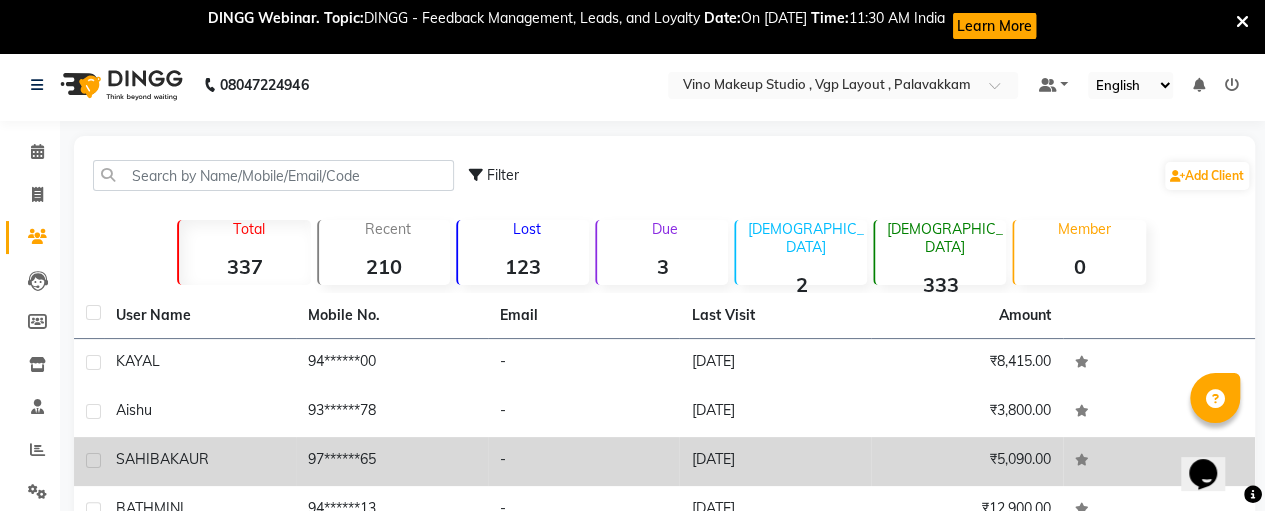 click on "[PERSON_NAME]" 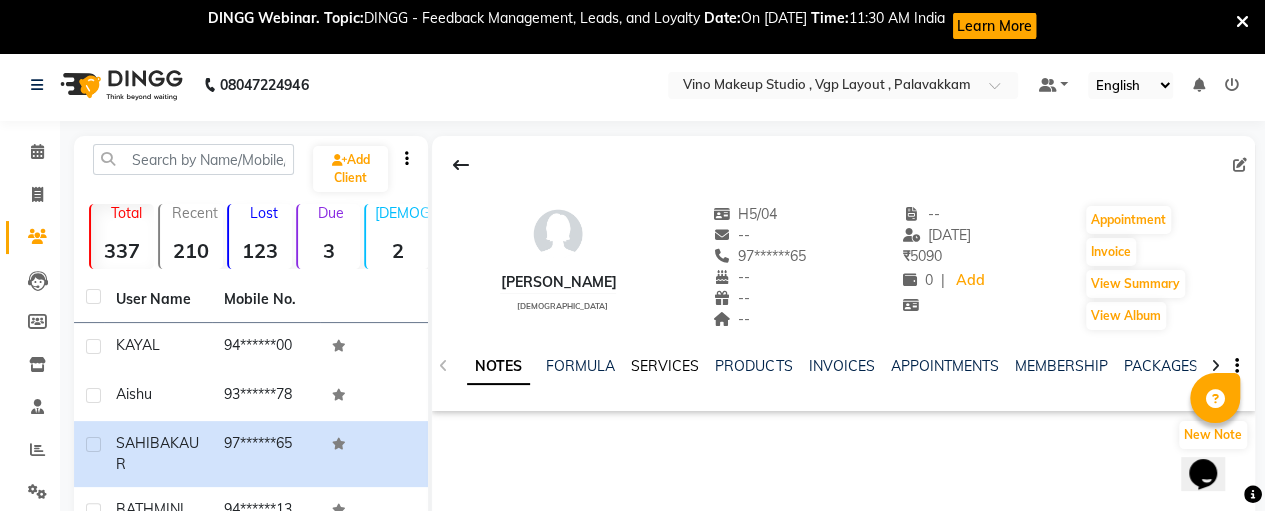 click on "SERVICES" 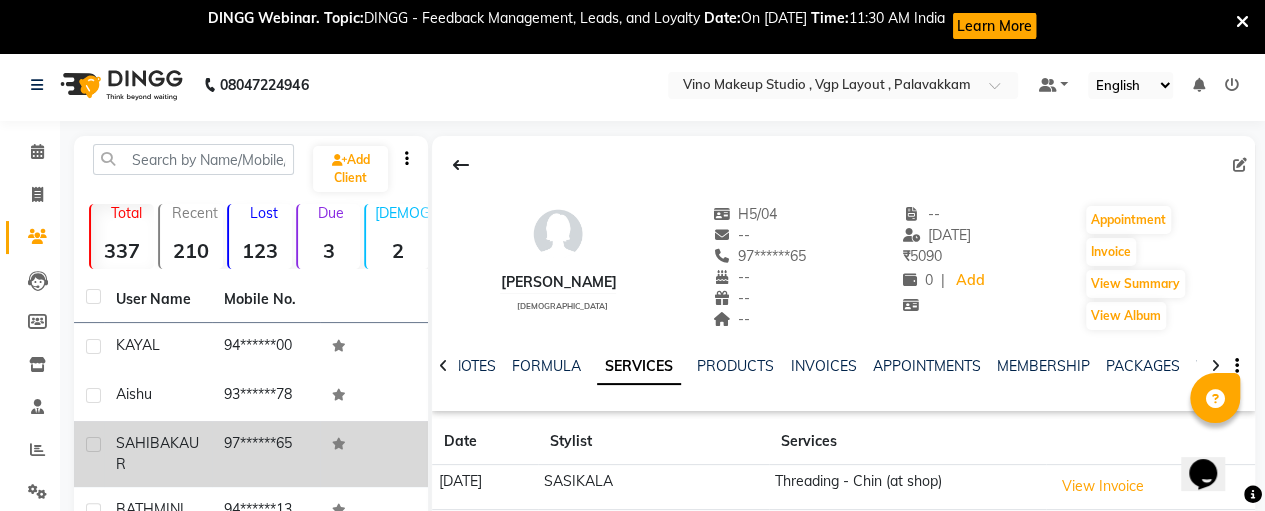 scroll, scrollTop: 30, scrollLeft: 0, axis: vertical 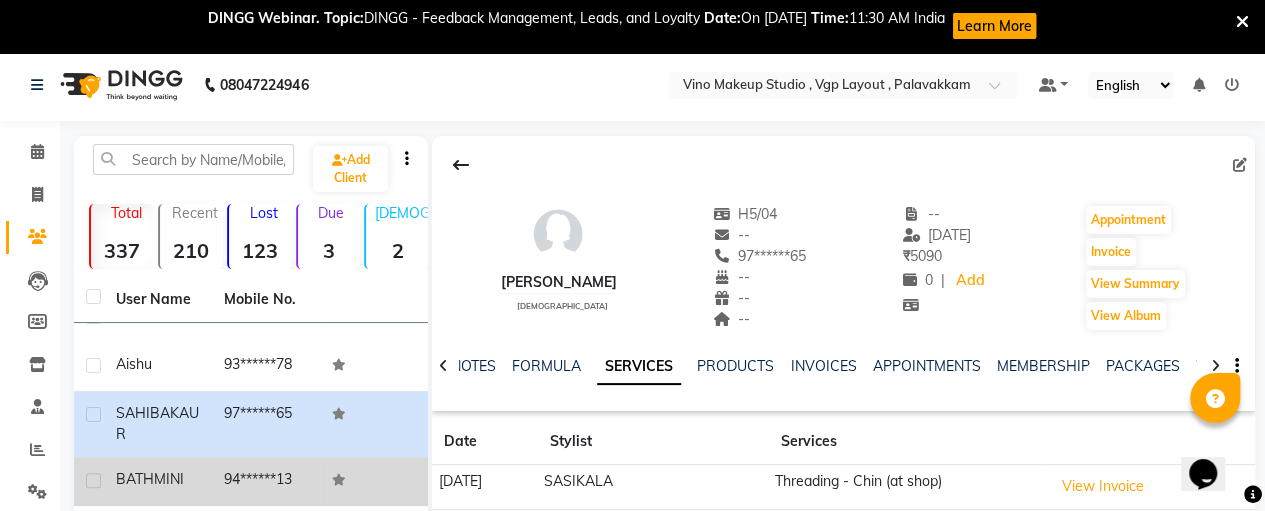 click 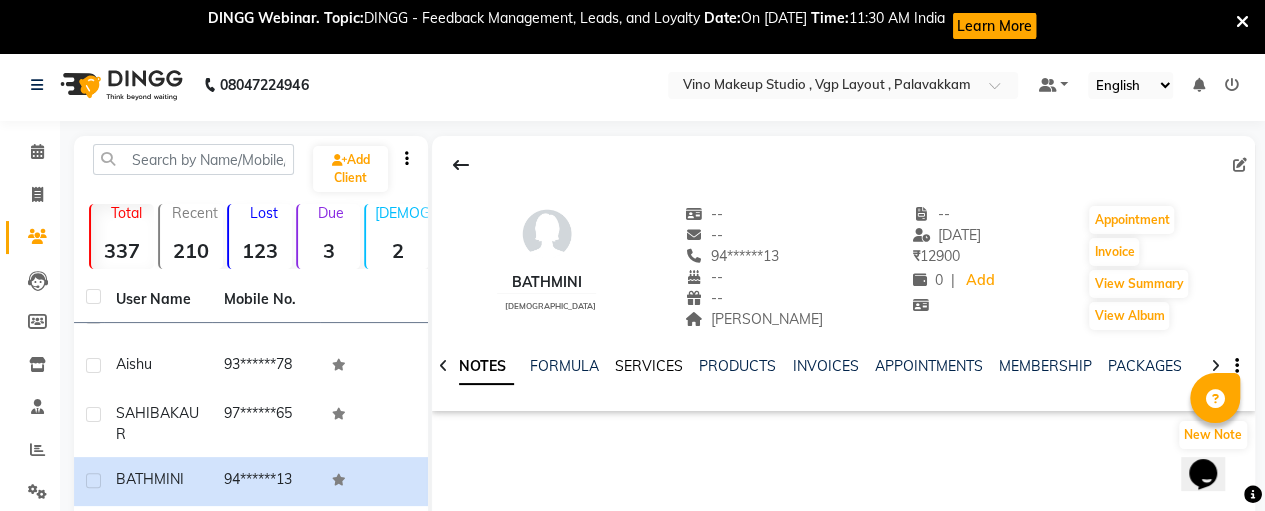 click on "SERVICES" 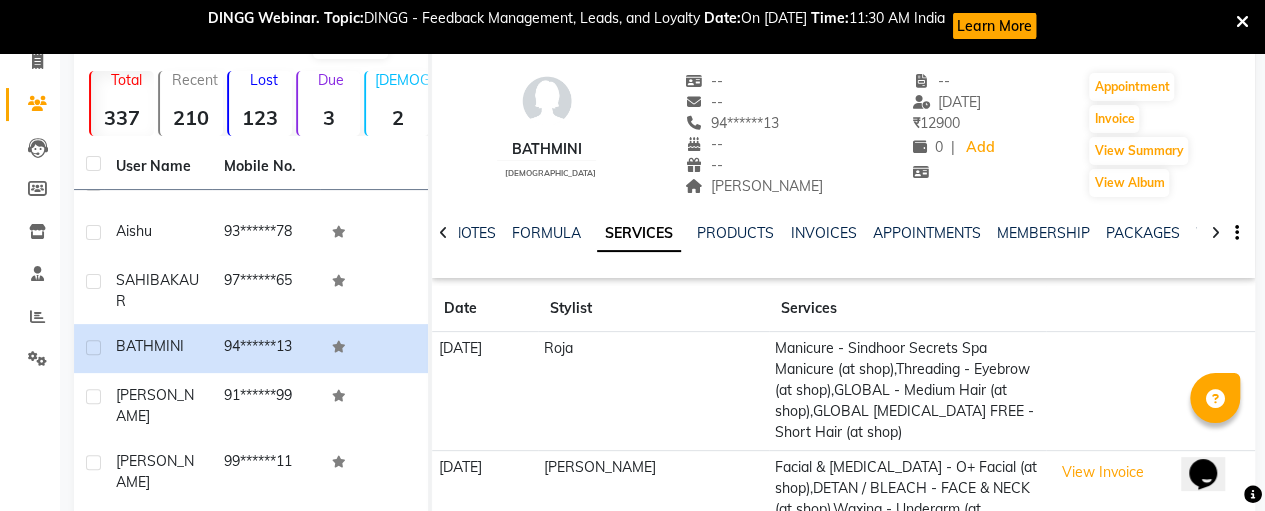 scroll, scrollTop: 0, scrollLeft: 0, axis: both 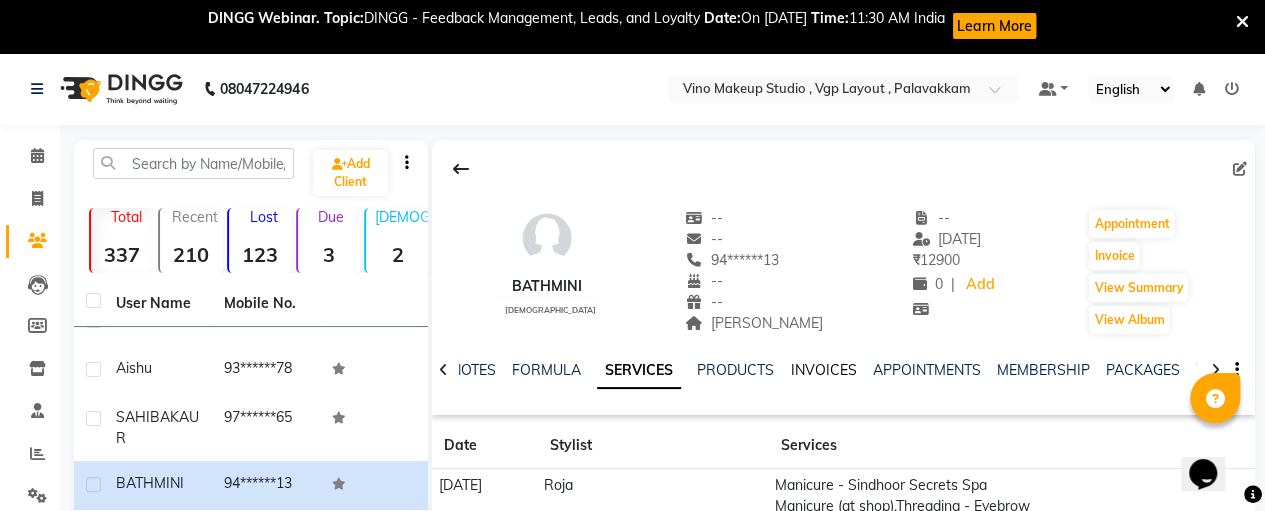 click on "INVOICES" 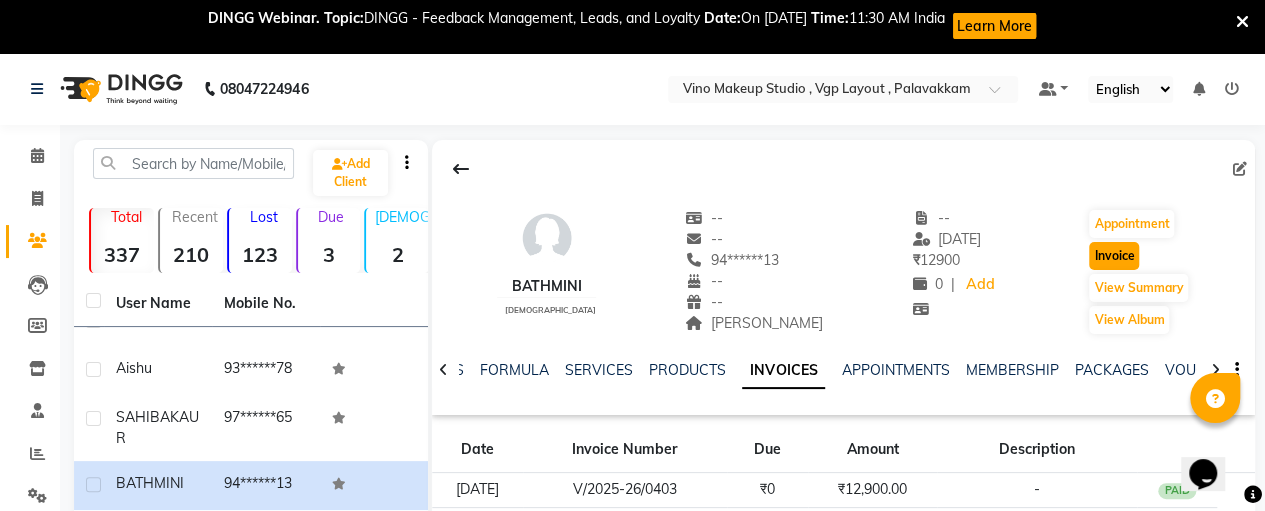 click on "Invoice" 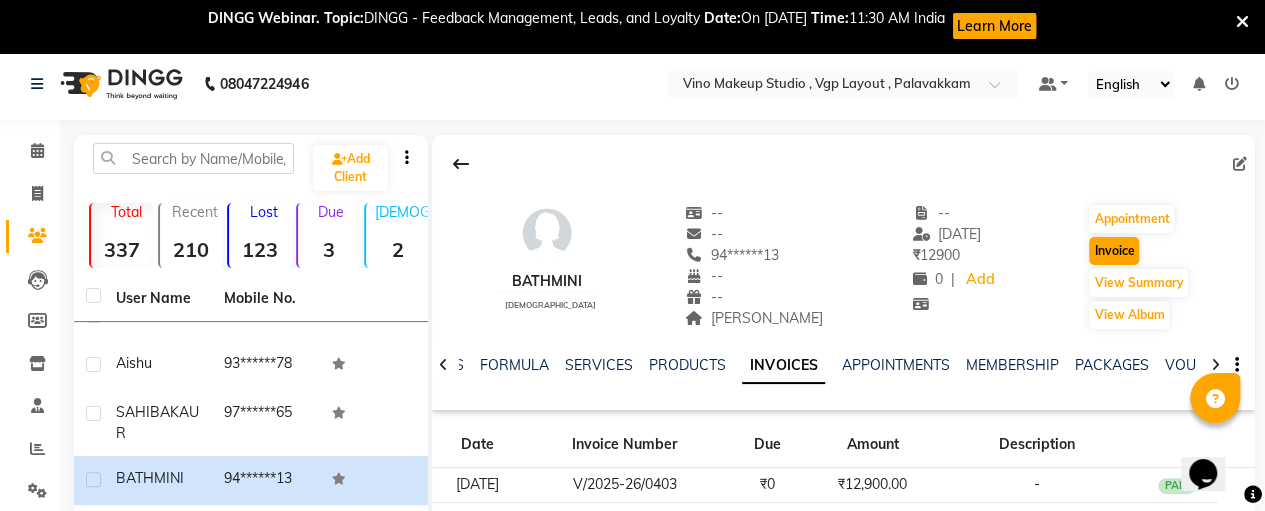 select on "7459" 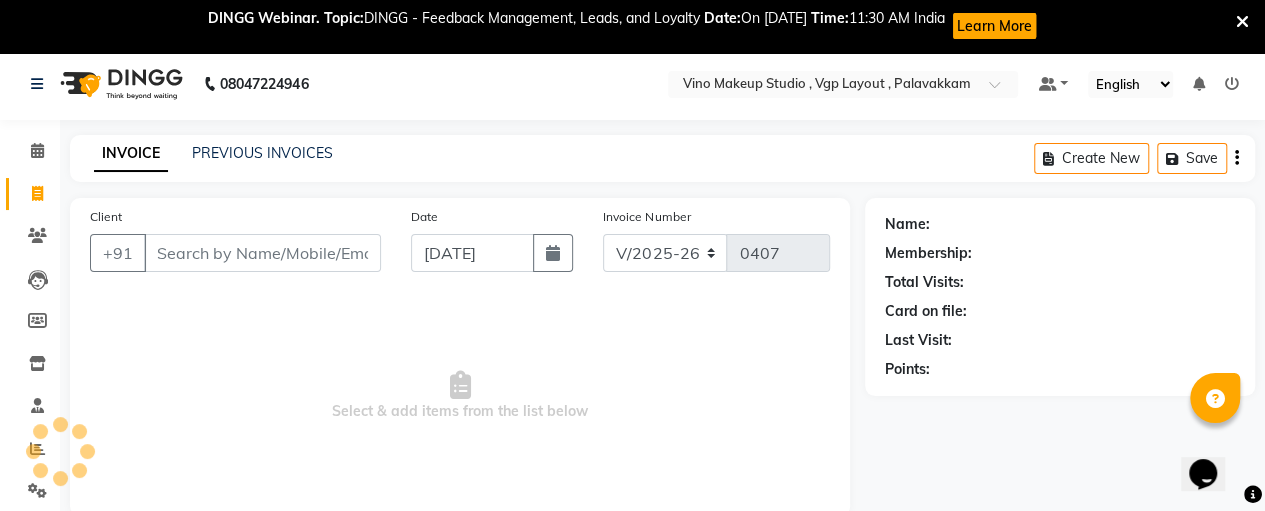 scroll, scrollTop: 142, scrollLeft: 0, axis: vertical 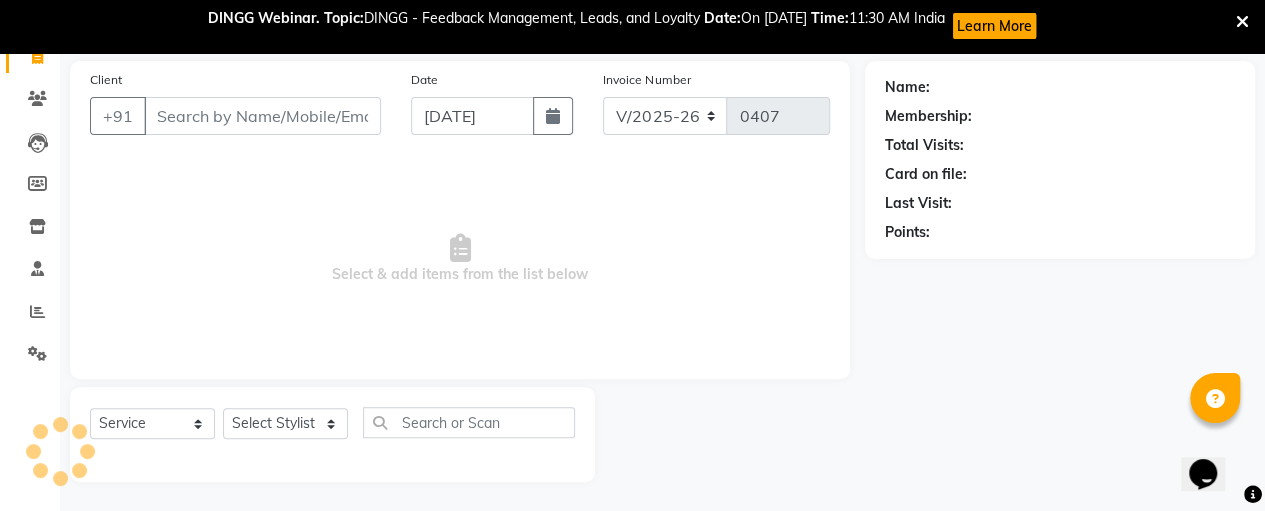 type on "94******13" 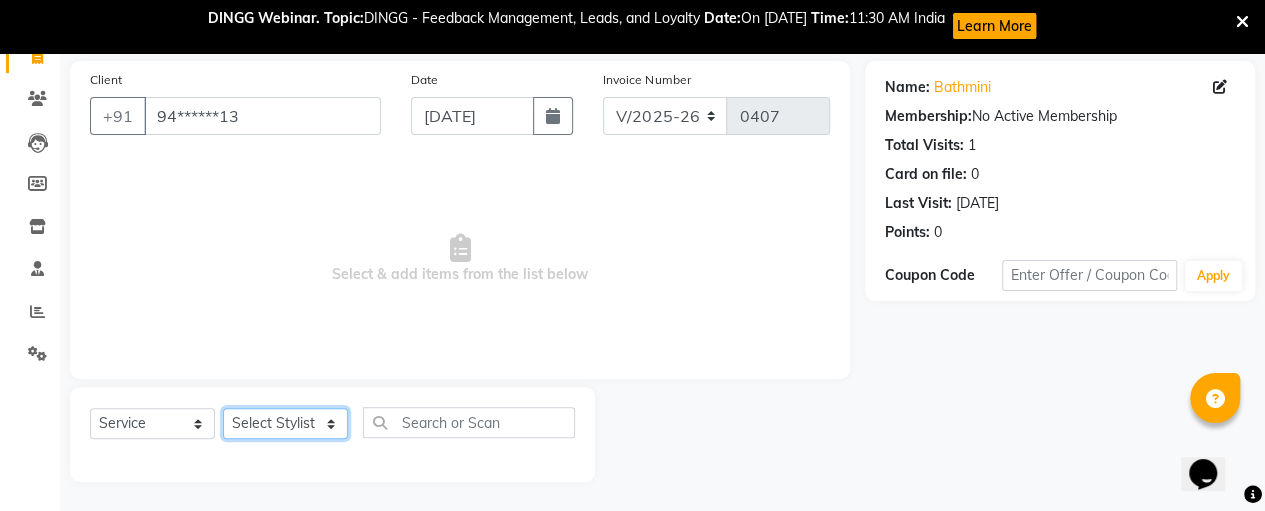 click on "Select Stylist [PERSON_NAME] [PERSON_NAME] SASIKALA" 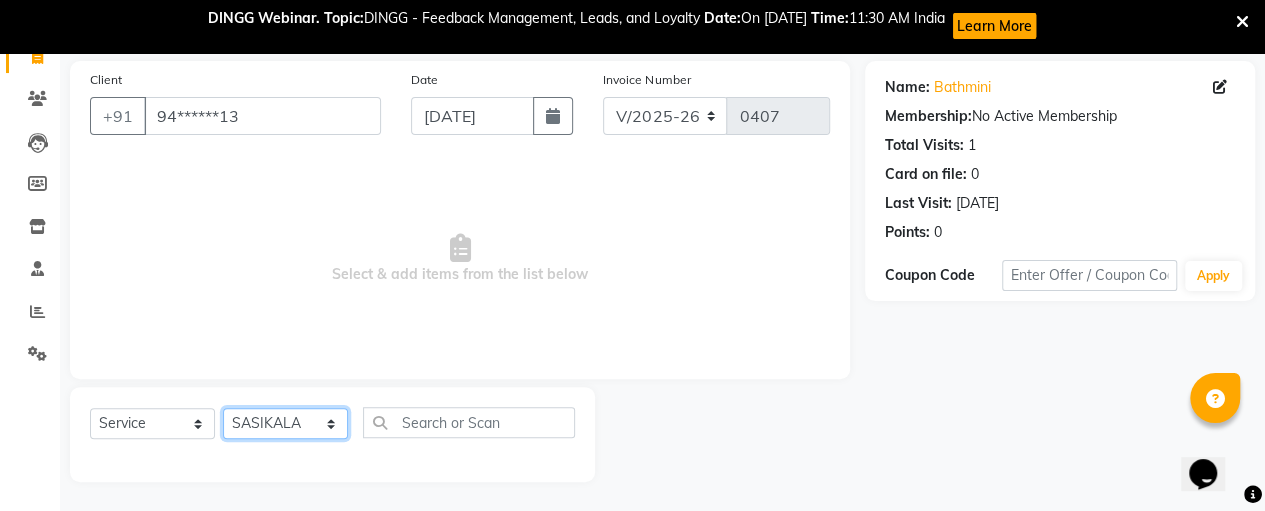 click on "Select Stylist [PERSON_NAME] [PERSON_NAME] SASIKALA" 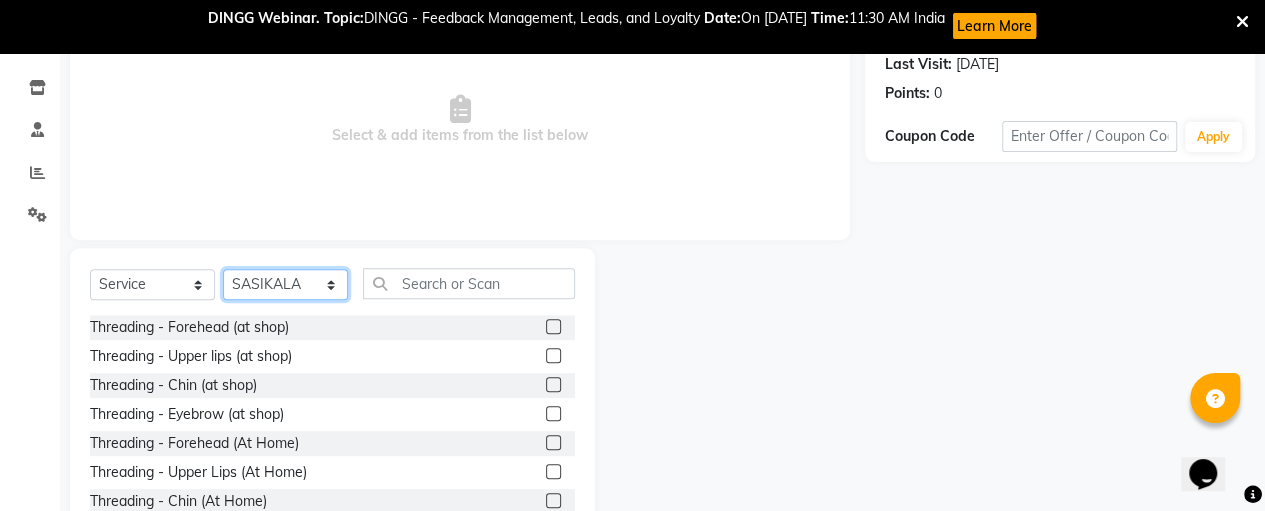 scroll, scrollTop: 290, scrollLeft: 0, axis: vertical 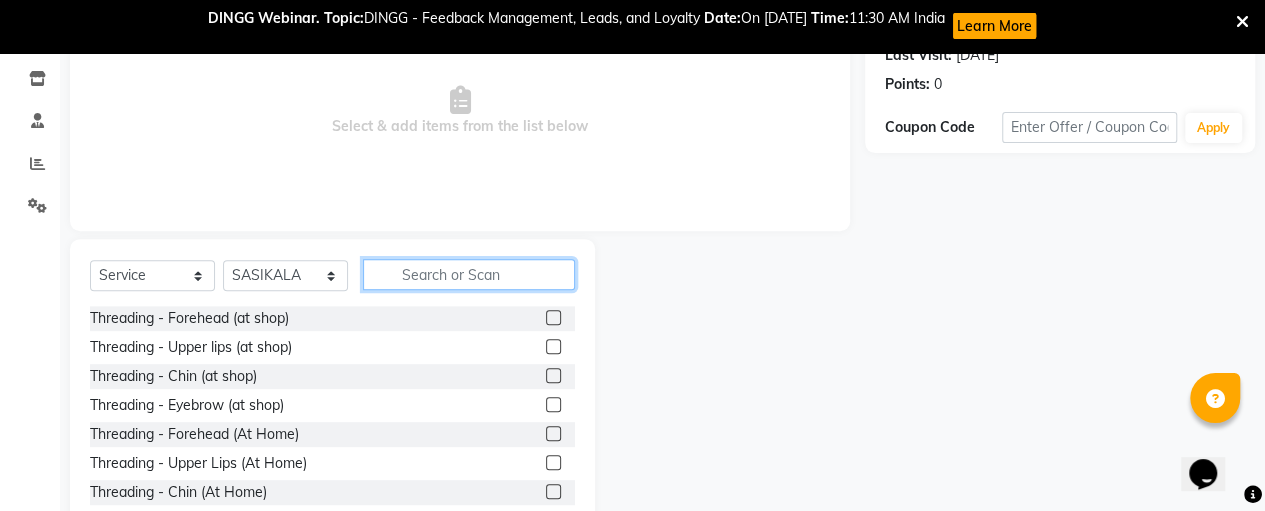 click 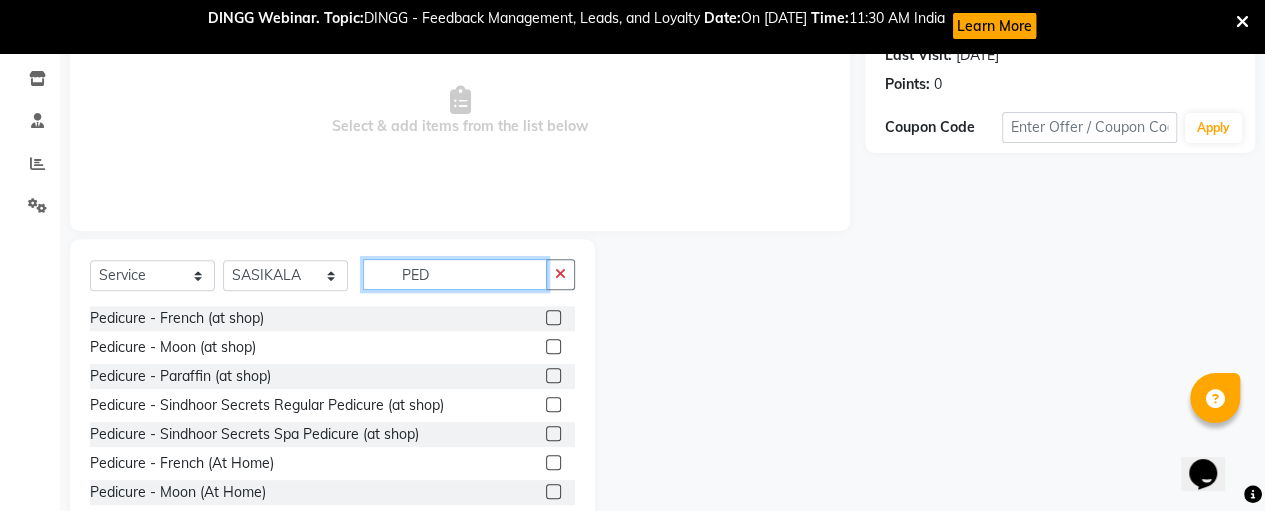 type on "PED" 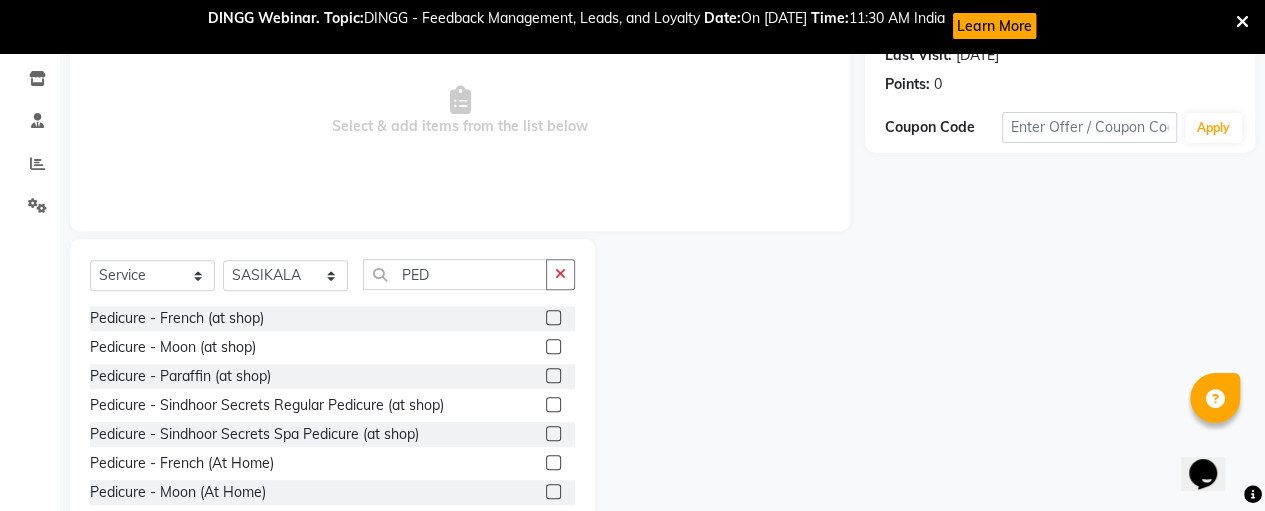 click 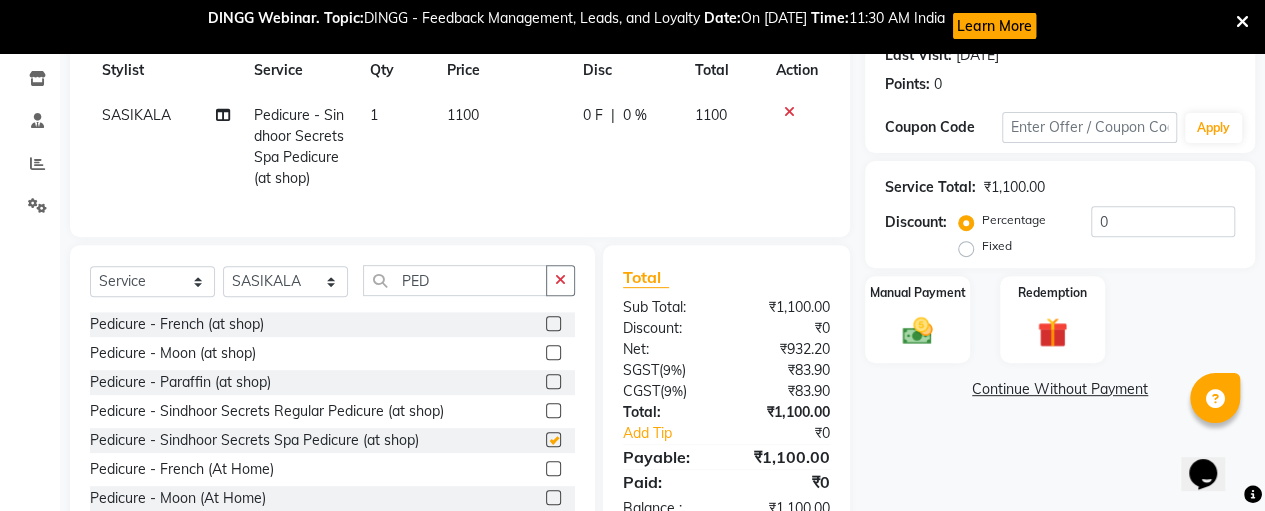 checkbox on "false" 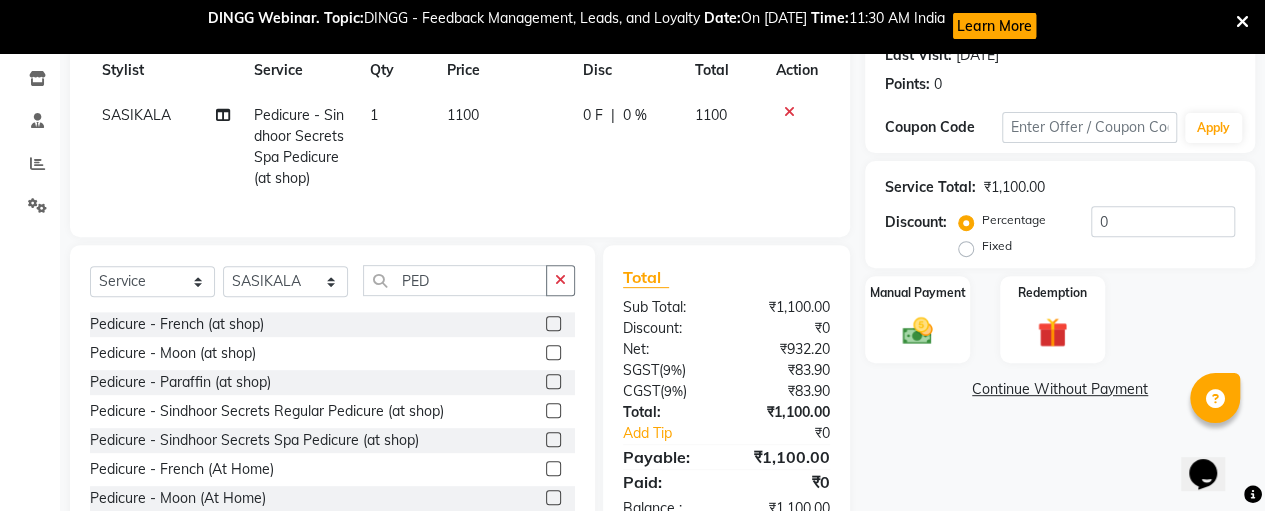 click on "1100" 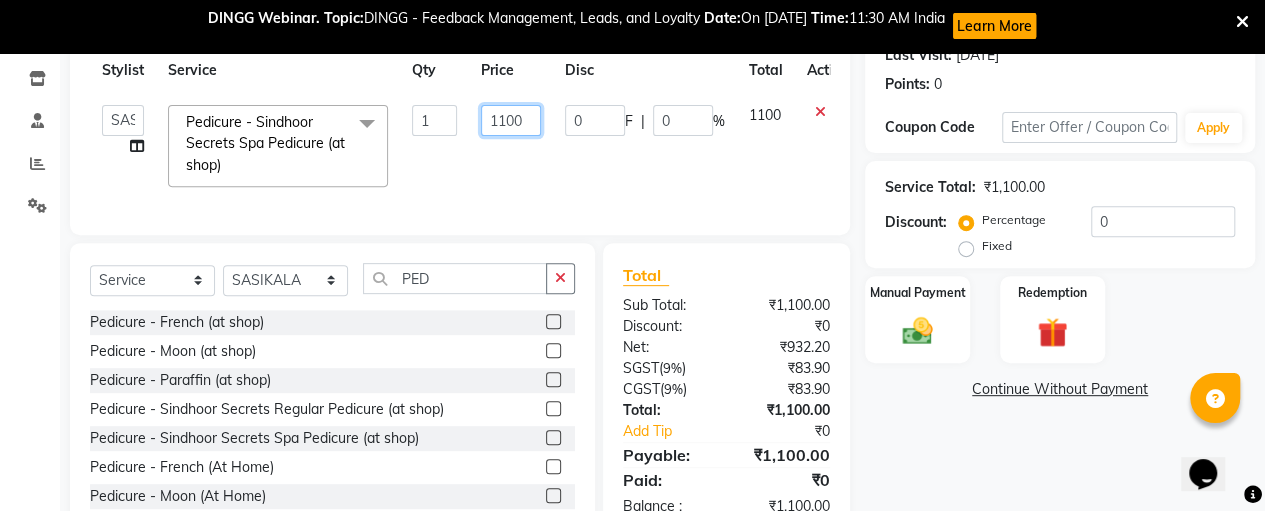 click on "1100" 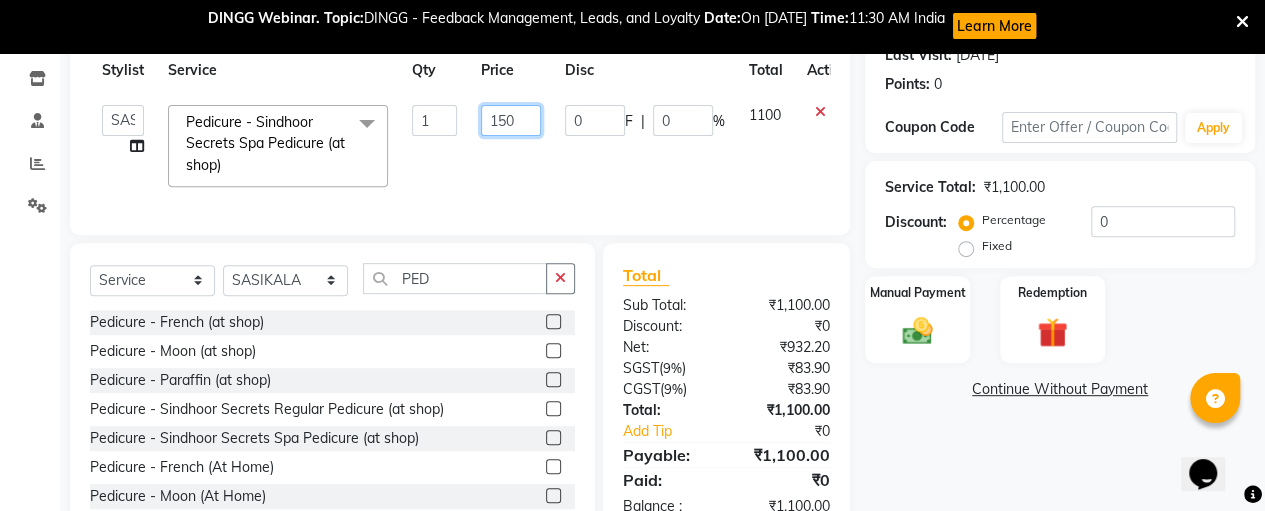 type on "1500" 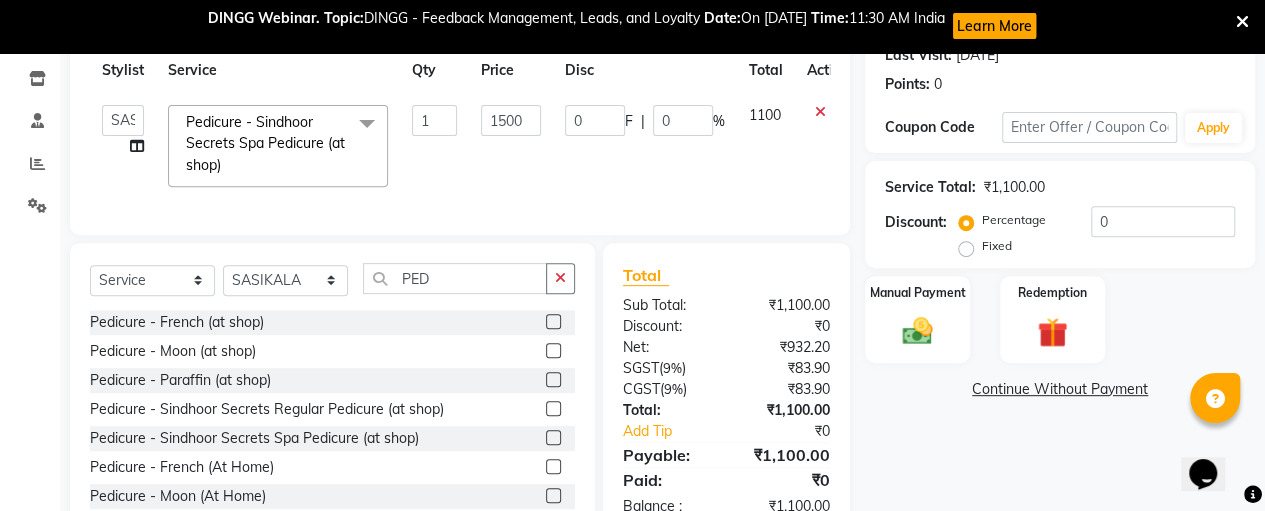 click on "[PERSON_NAME]   [PERSON_NAME]   SASIKALA  Pedicure - Sindhoor Secrets Spa Pedicure (at shop)  x Threading - Forehead (at shop) Threading - Upper lips (at shop) Threading - Chin (at shop) Threading - Eyebrow (at shop) Threading - Forehead (At Home) Threading - Upper Lips (At Home) Threading - Chin (At Home) Threading - Eyebrow (At Home) Cutting - Trimming (at shop) Cutting - U-shape (at shop) Cutting - [PERSON_NAME] Cutting
Change of Style (at shop) Cutting - Three steps
Layer Trim (at shop) Cutting - Layers Cutting (at shop) Cutting - Kids (below 10) (at shop) Cutting - Fringe | Bangs (at shop) Cutting - [PERSON_NAME] with step (at shop) Cutting - Trimming (At Home) Cutting - U-Shape (At Home) Cutting - [PERSON_NAME] Cutting
Change Of Style (At Home) Cutting - Three Steps
Layer Trim (At Home) Cutting - Layers Cutting (At Home) Cutting - Kids (Below 10) (At Home) Cutting - Fringe | Bangs (At Home) Cutting - [PERSON_NAME] With Step (At Home) Split Ends Senior Stylist-Hair Cut Facial & [MEDICAL_DATA] - Fruit Facial (at shop) Head Steam" 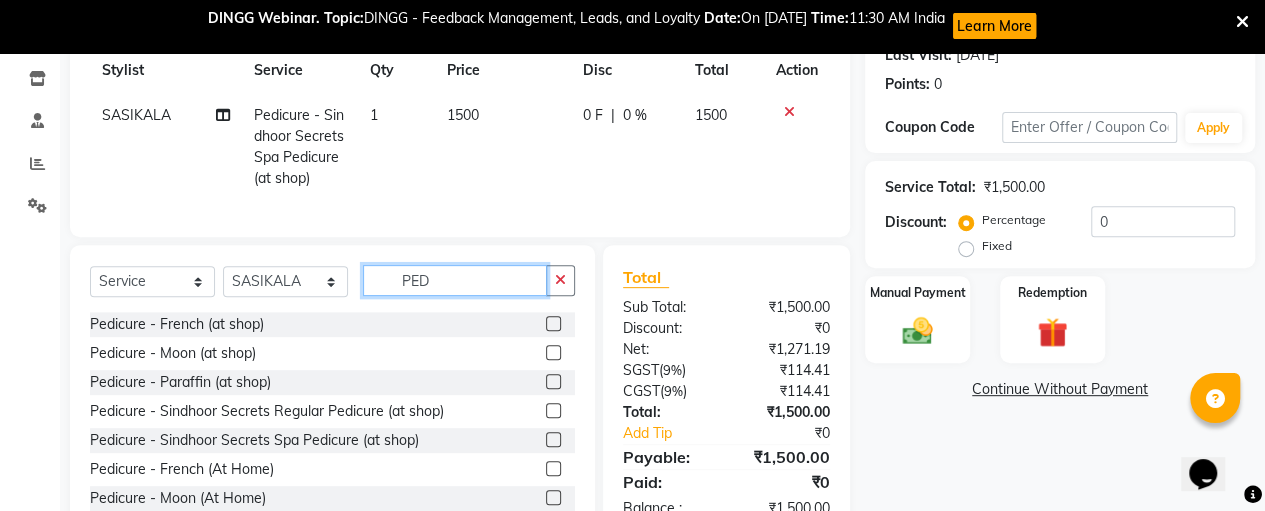click on "PED" 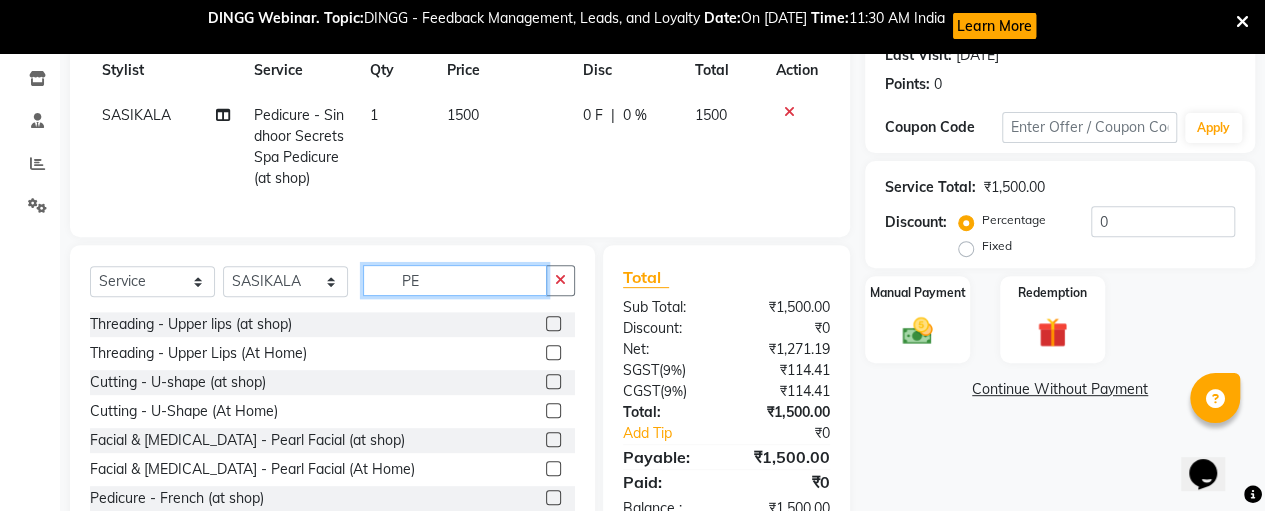 type on "P" 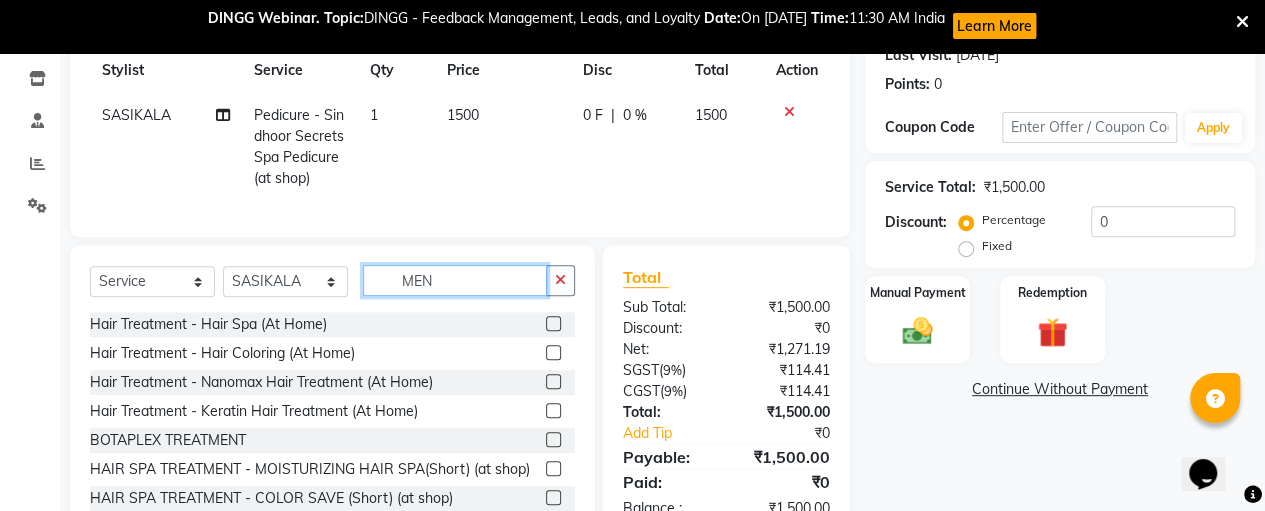 scroll, scrollTop: 291, scrollLeft: 0, axis: vertical 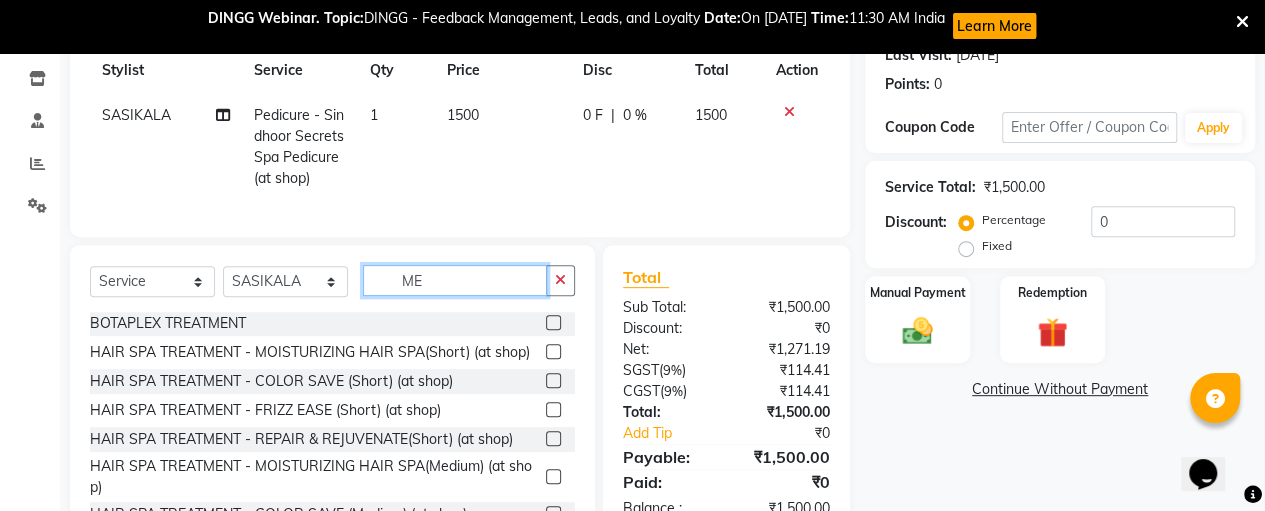 type on "M" 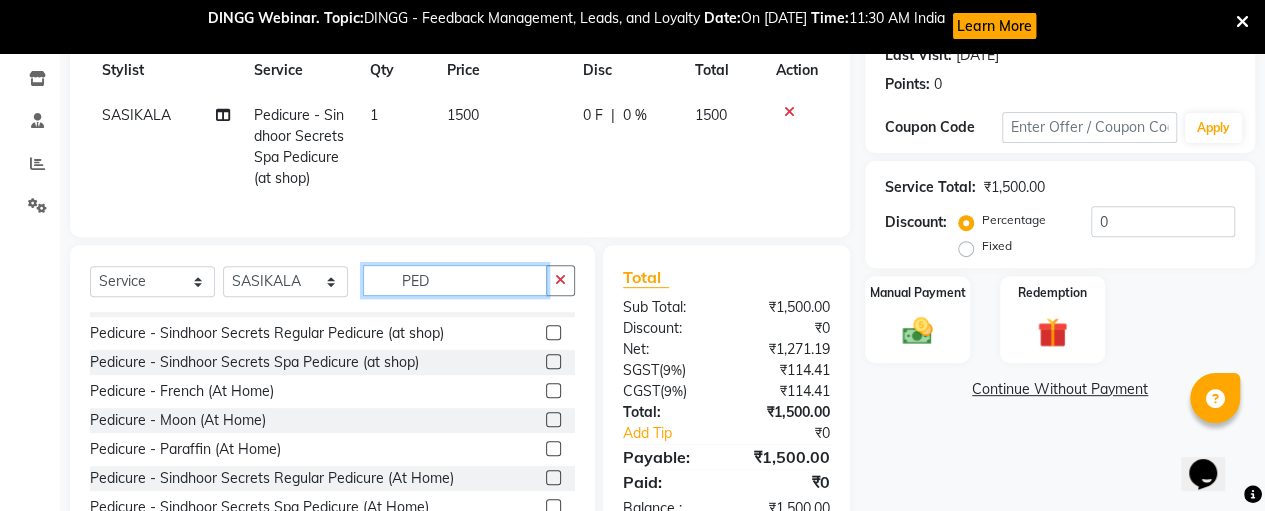scroll, scrollTop: 74, scrollLeft: 0, axis: vertical 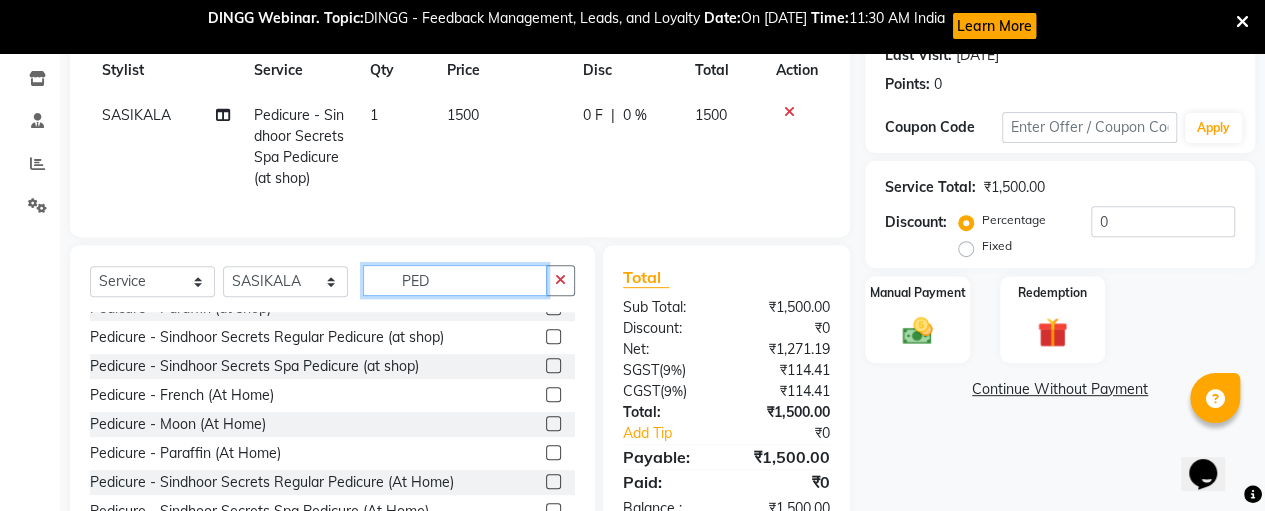 click on "PED" 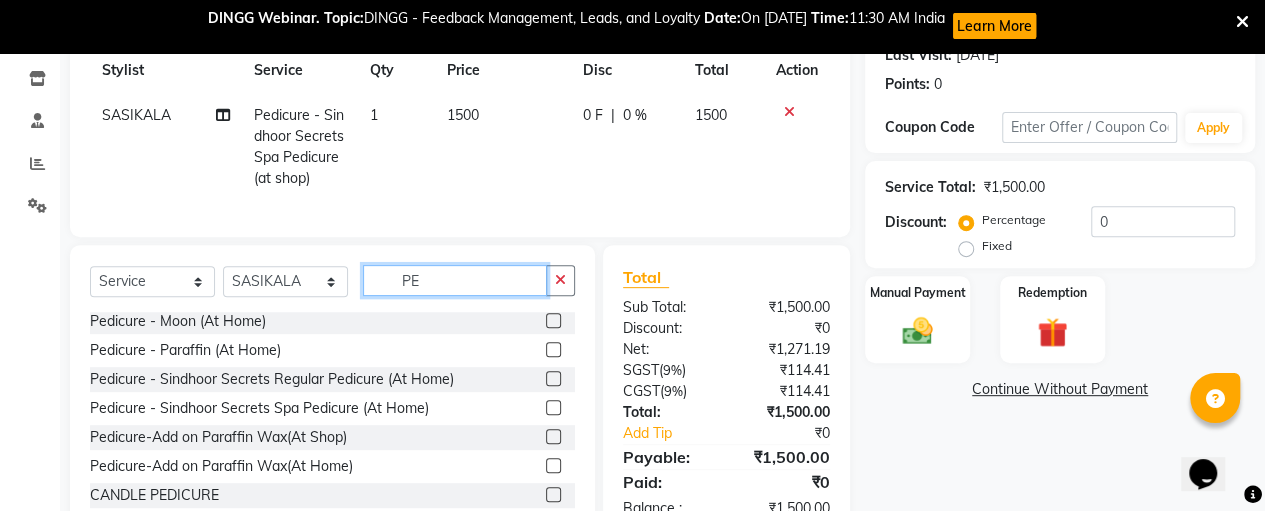 type on "P" 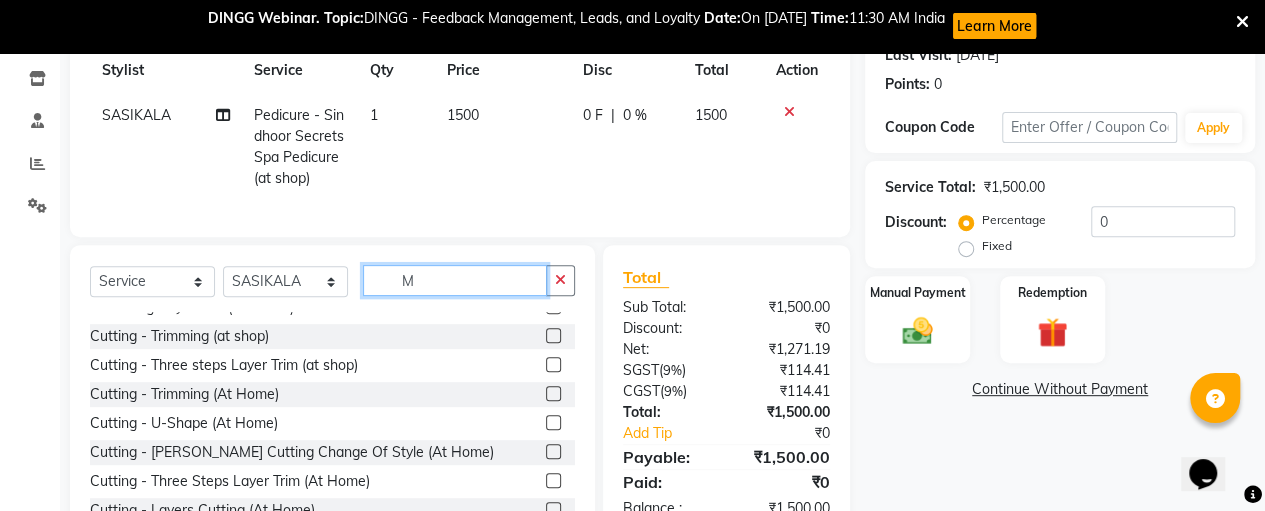 scroll, scrollTop: 162, scrollLeft: 0, axis: vertical 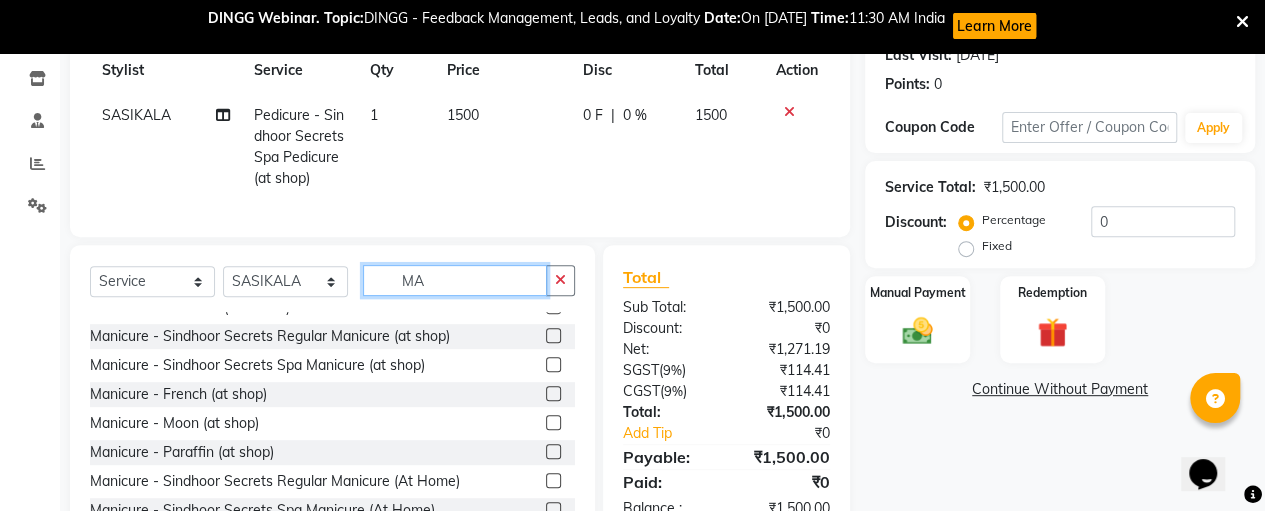 type on "MA" 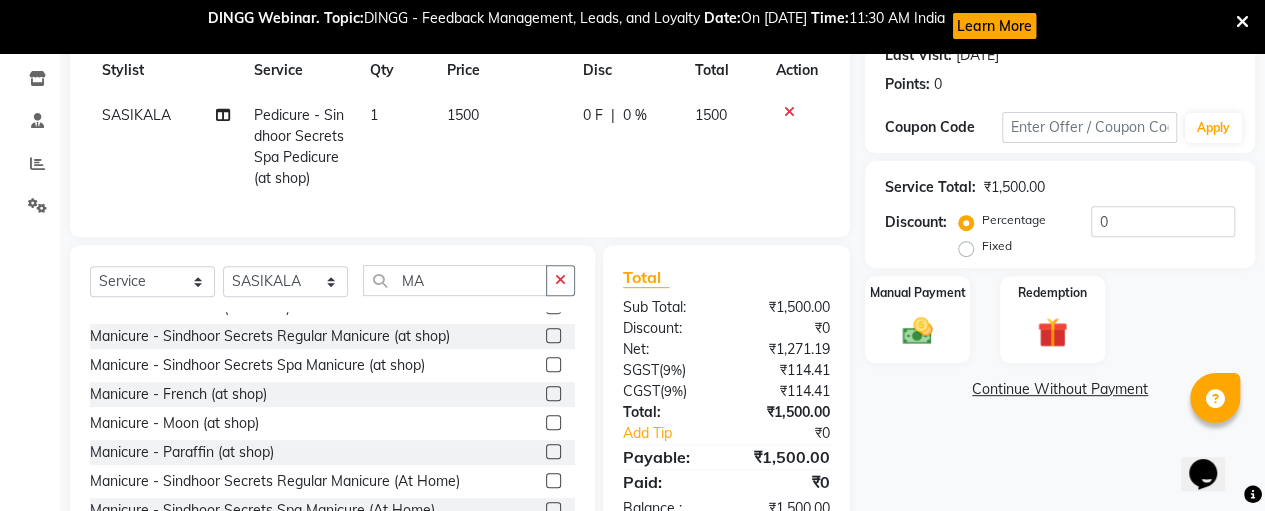 click 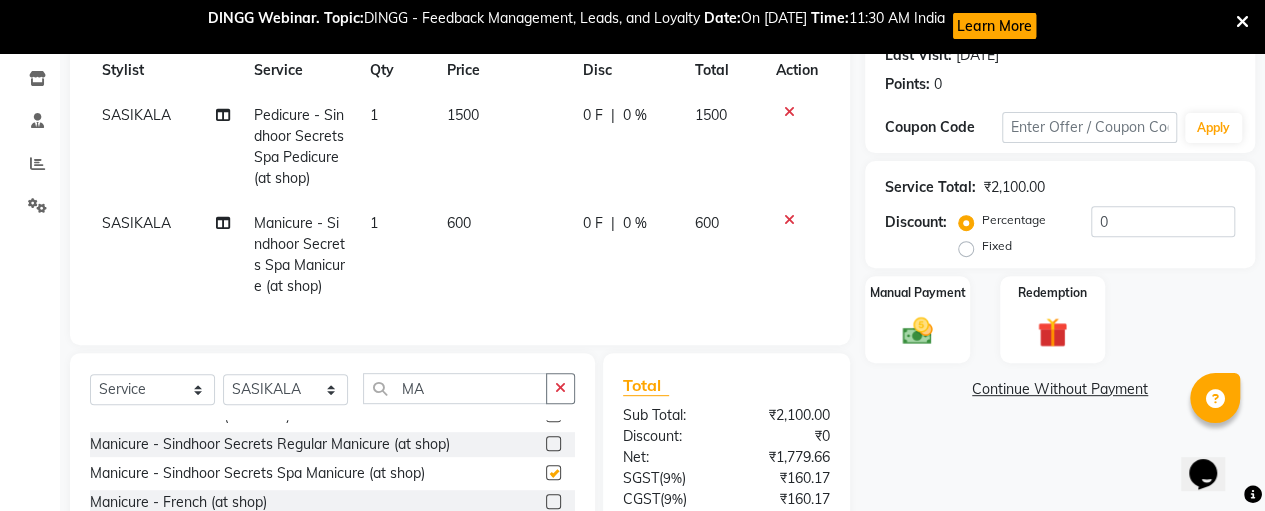 checkbox on "false" 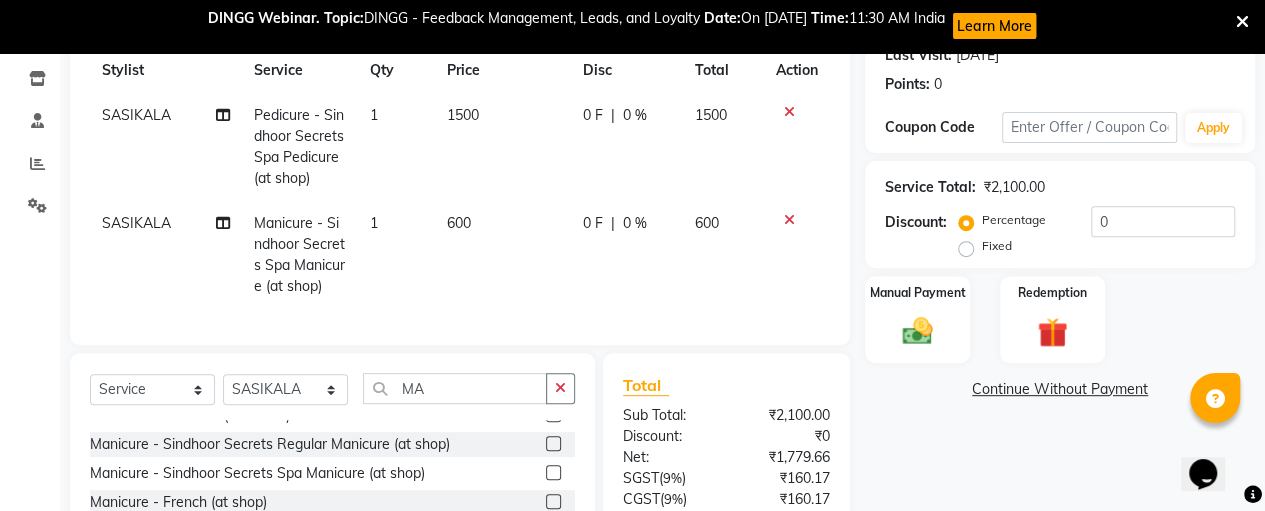 click on "600" 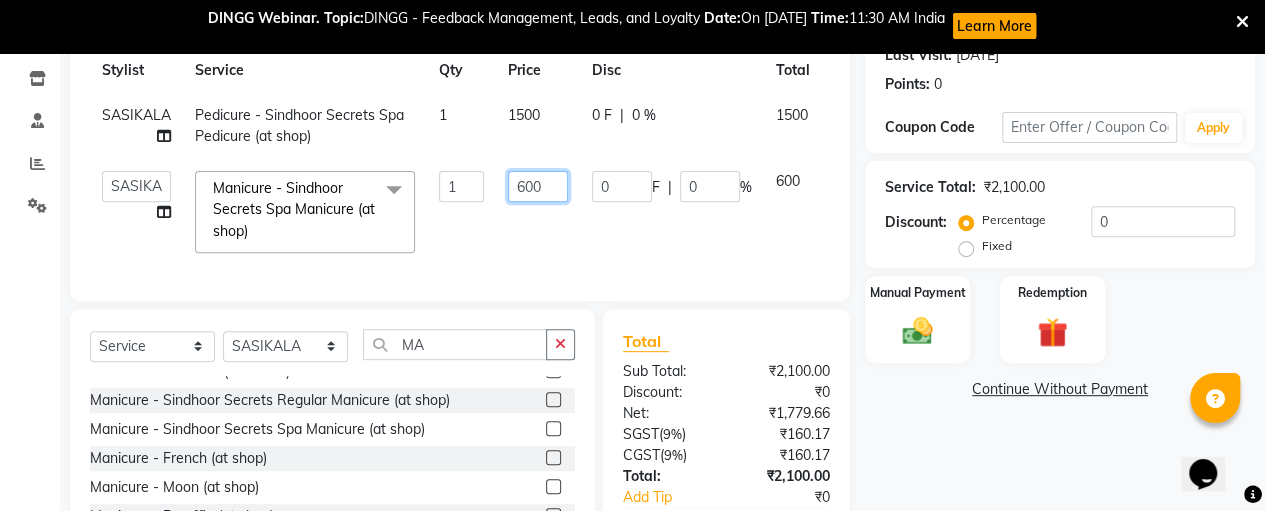 click on "600" 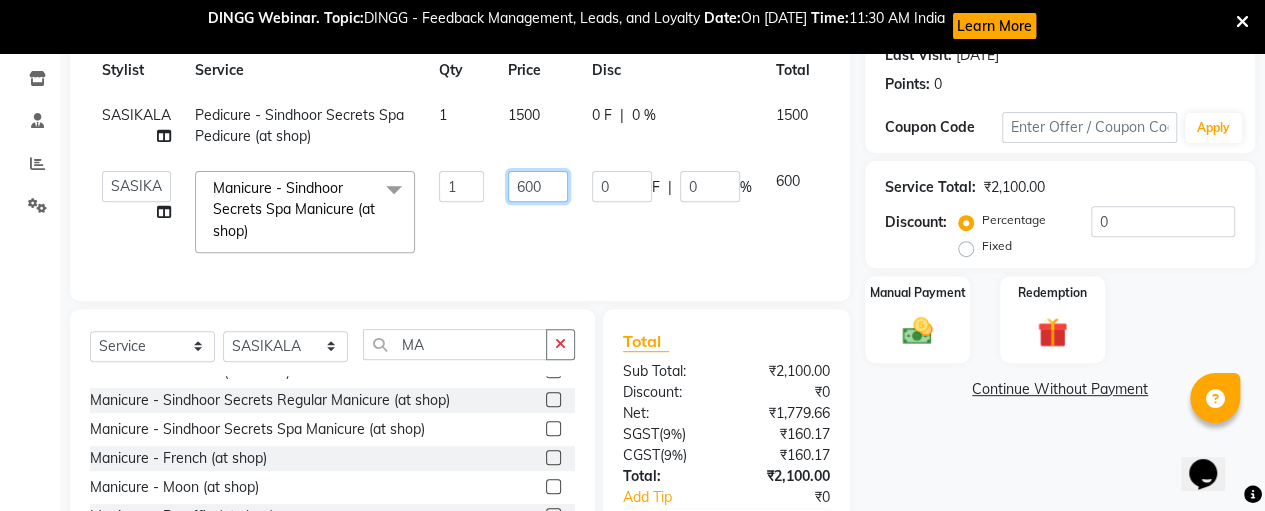 click on "600" 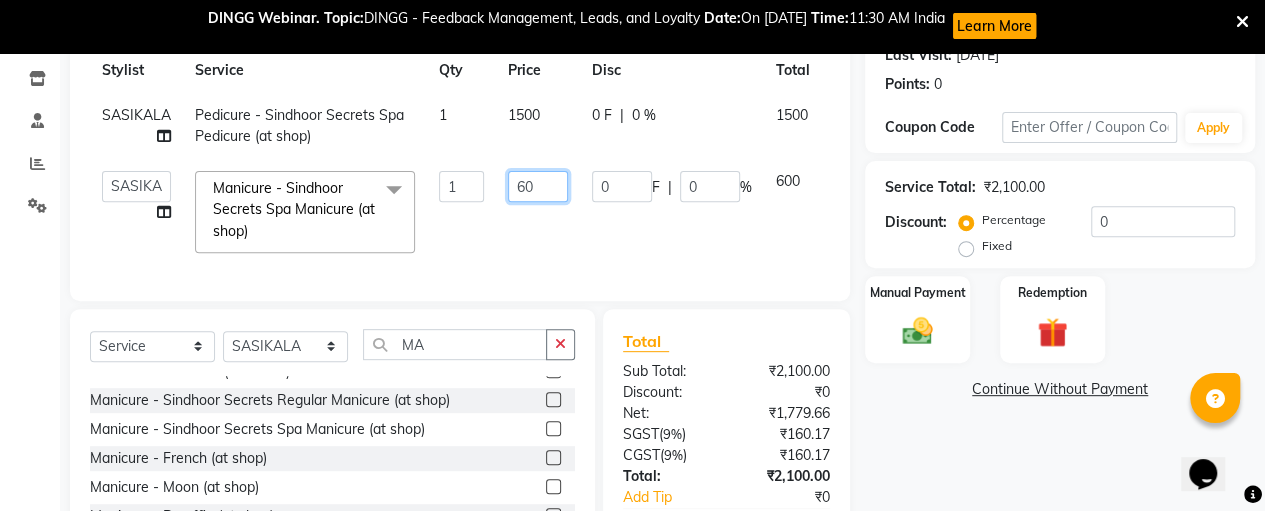 type on "6" 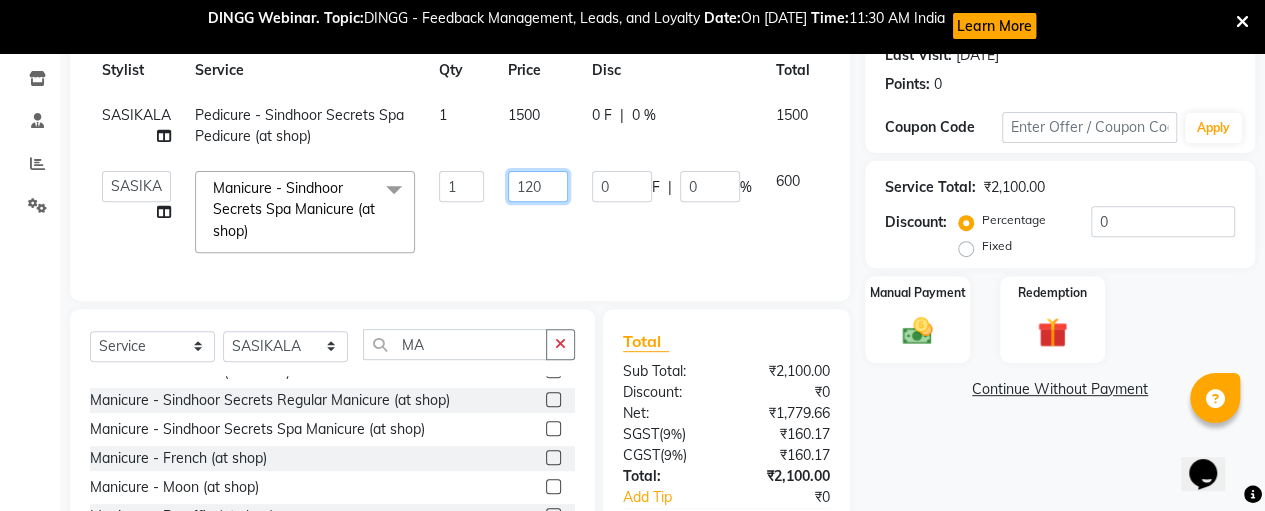 type on "1200" 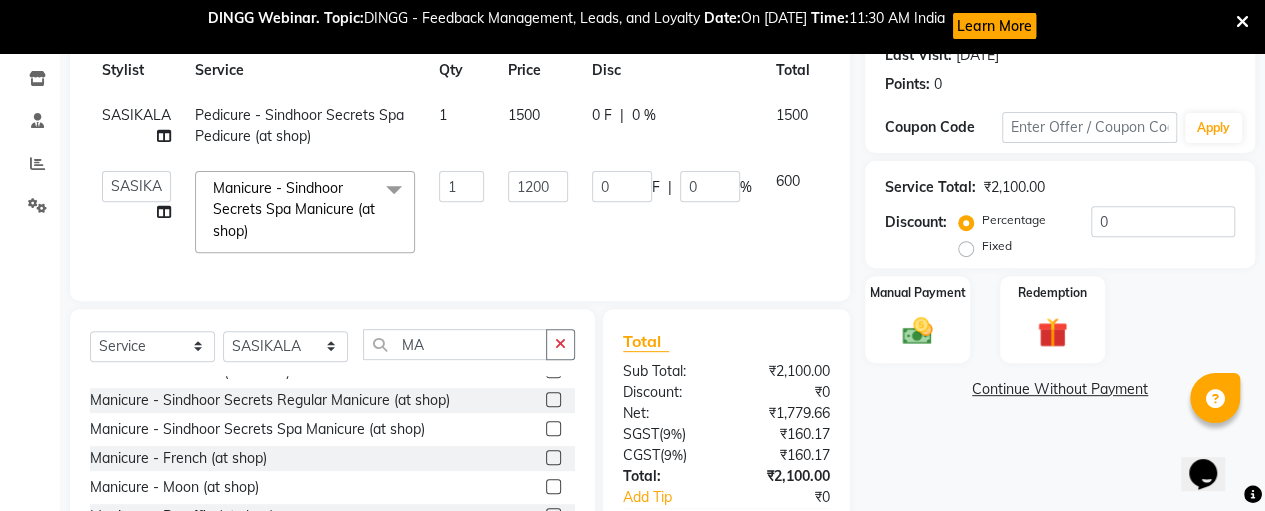 click on "SASIKALA Pedicure - Sindhoor Secrets Spa Pedicure (at shop) 1 1500 0 F | 0 % 1500  [PERSON_NAME]   [PERSON_NAME]   SASIKALA  Manicure - Sindhoor Secrets Spa Manicure (at shop)  x Threading - Forehead (at shop) Threading - Upper lips (at shop) Threading - Chin (at shop) Threading - Eyebrow (at shop) Threading - Forehead (At Home) Threading - Upper Lips (At Home) Threading - Chin (At Home) Threading - Eyebrow (At Home) Cutting - Trimming (at shop) Cutting - U-shape (at shop) Cutting - [PERSON_NAME] Cutting
Change of Style (at shop) Cutting - Three steps
Layer Trim (at shop) Cutting - Layers Cutting (at shop) Cutting - Kids (below 10) (at shop) Cutting - Fringe | Bangs (at shop) Cutting - [PERSON_NAME] with step (at shop) Cutting - Trimming (At Home) Cutting - U-Shape (At Home) Cutting - [PERSON_NAME] Cutting
Change Of Style (At Home) Cutting - Three Steps
Layer Trim (At Home) Cutting - Layers Cutting (At Home) Cutting - Kids (Below 10) (At Home) Cutting - Fringe | Bangs (At Home) Cutting - [PERSON_NAME] With Step (At Home) Cheeks 1" 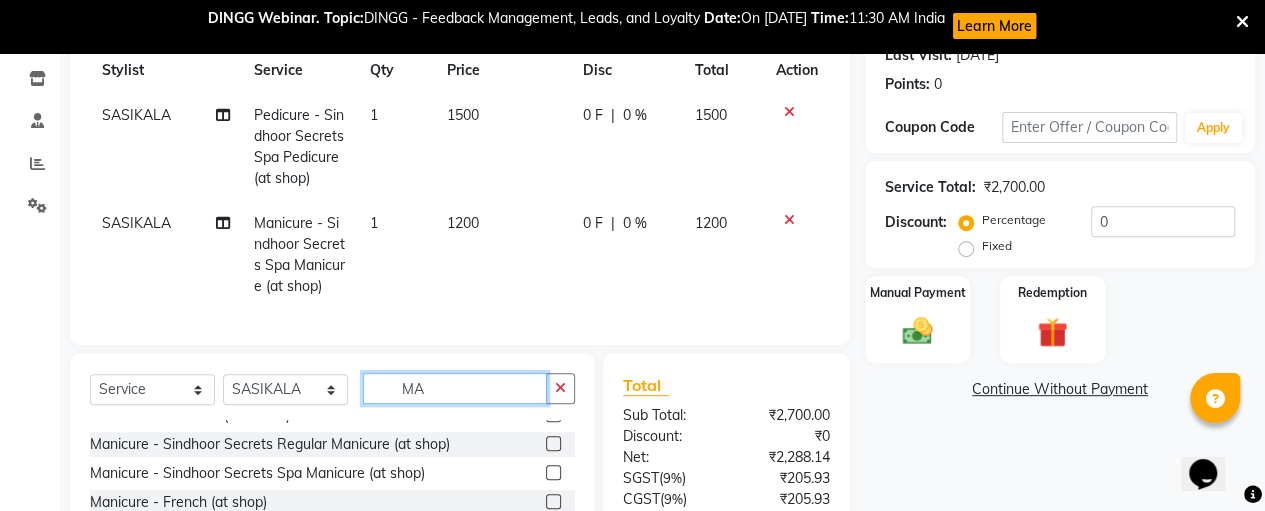 click on "MA" 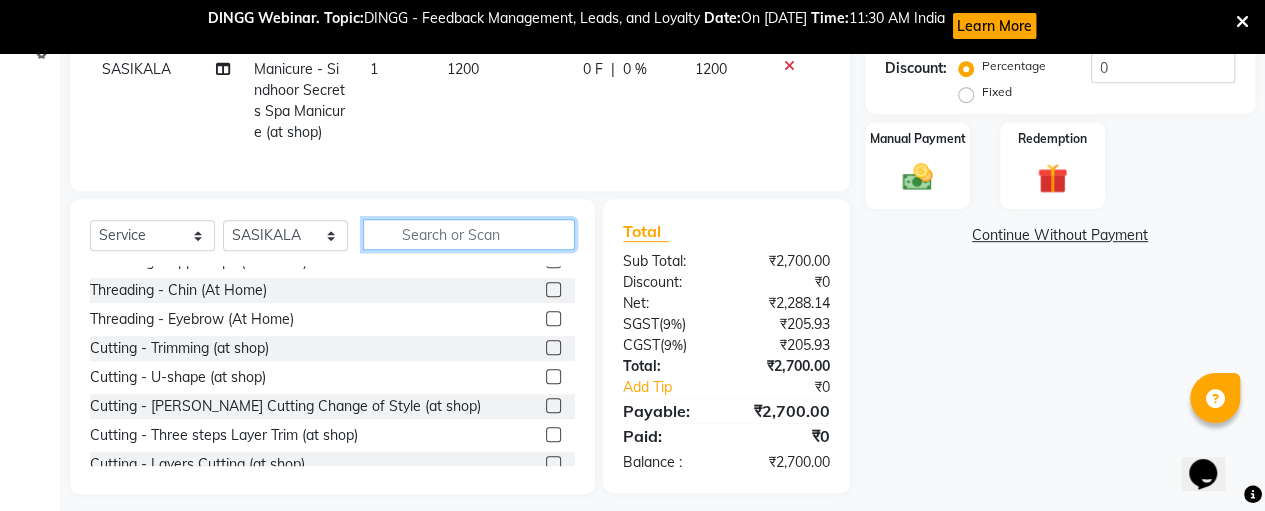 scroll, scrollTop: 471, scrollLeft: 0, axis: vertical 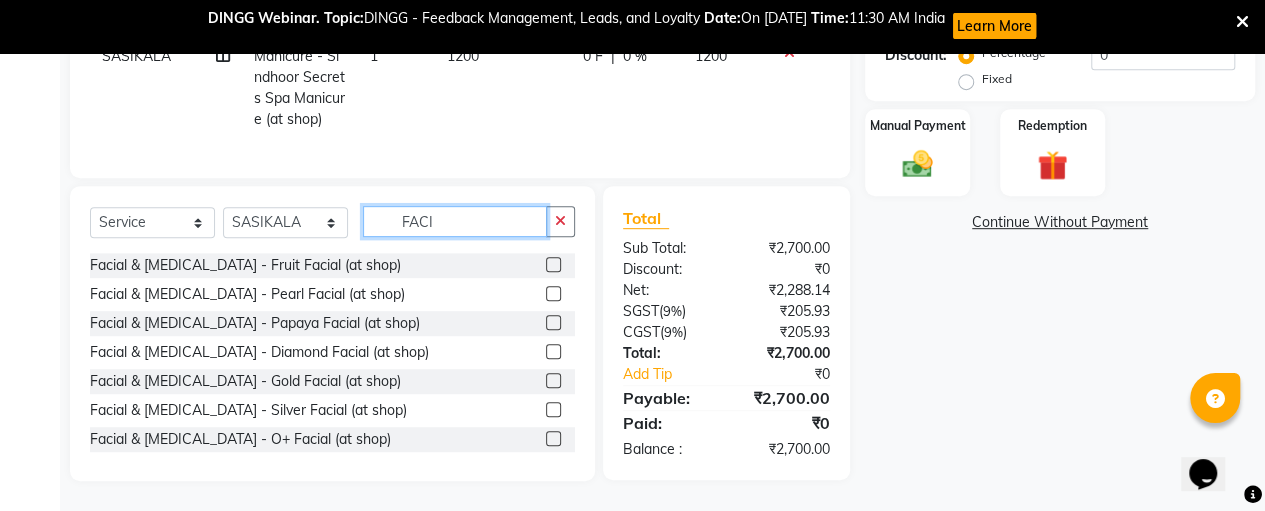 type on "FACI" 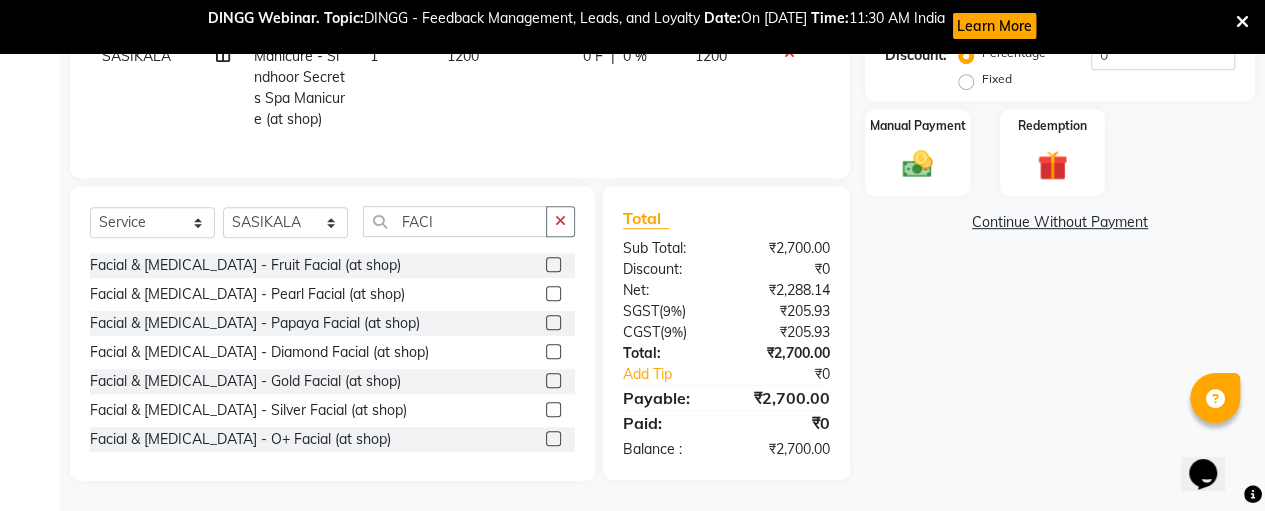 click 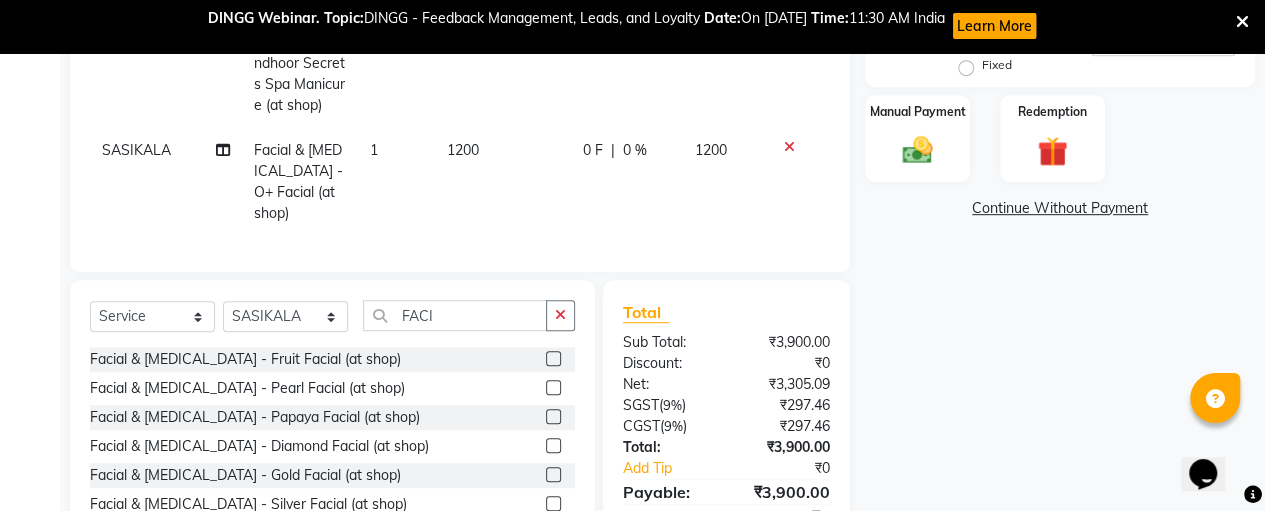 checkbox on "false" 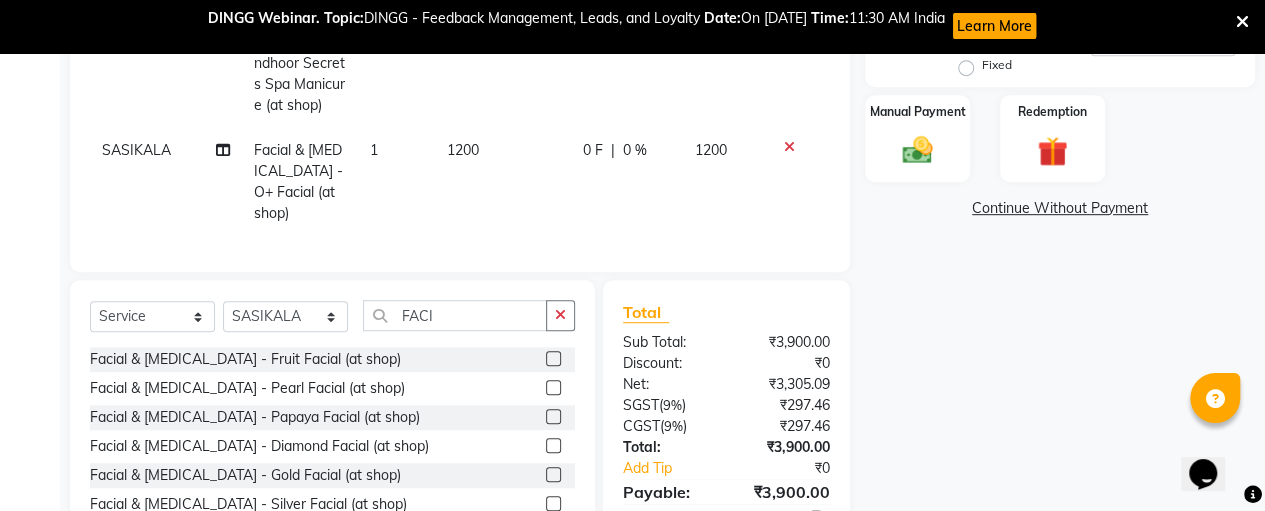 click on "1200" 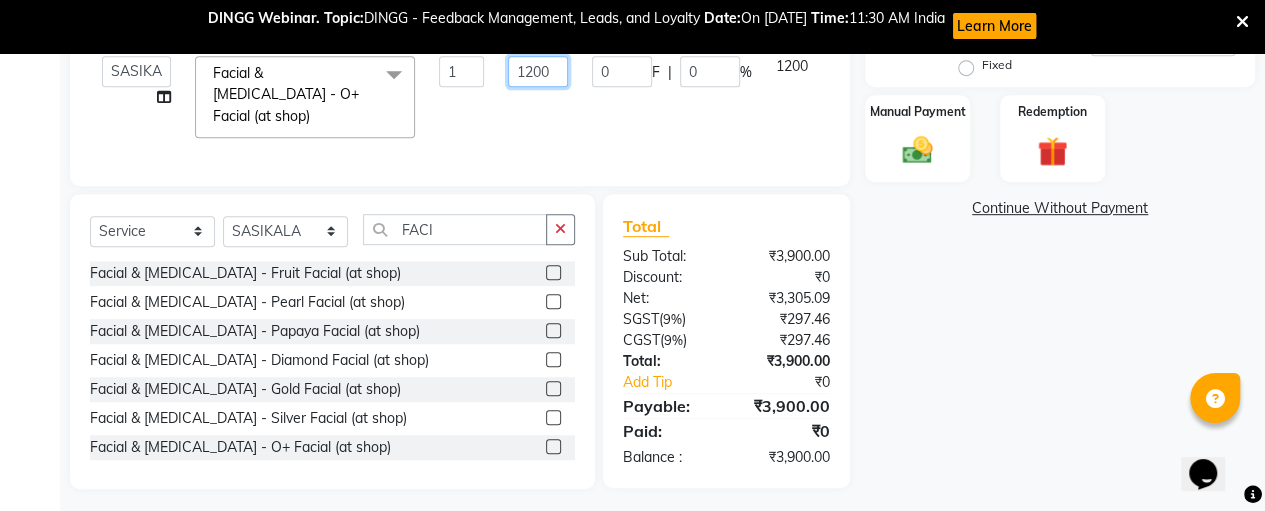 click on "1200" 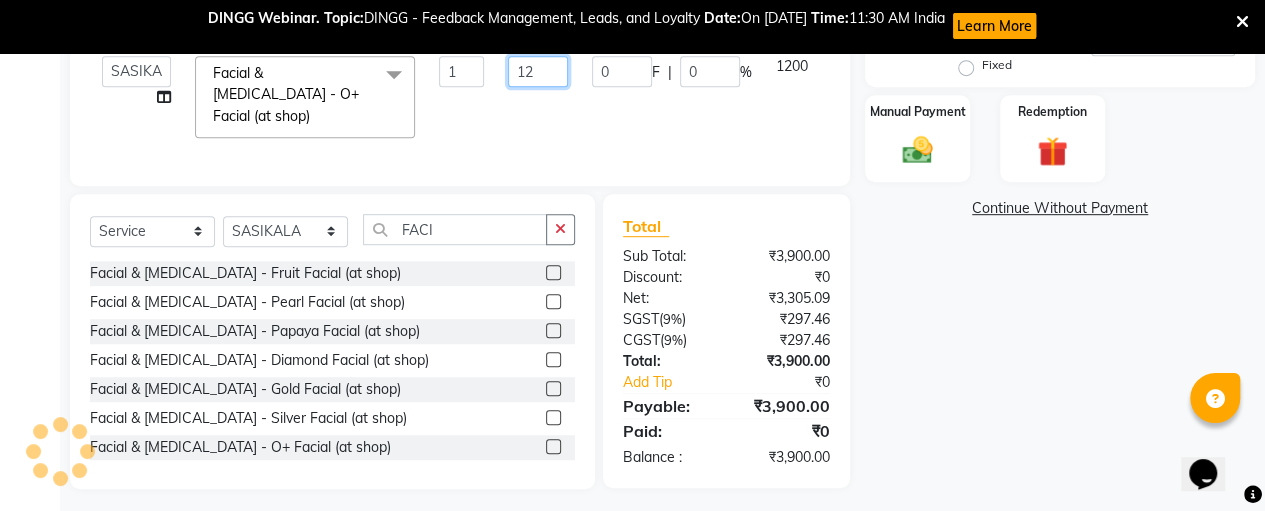type on "1" 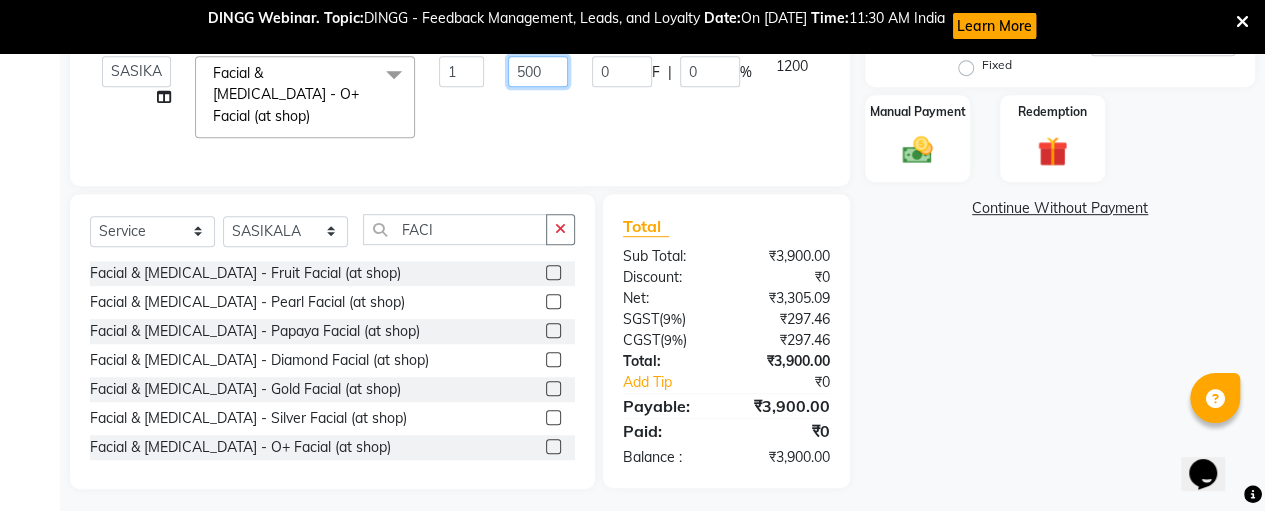 type on "5000" 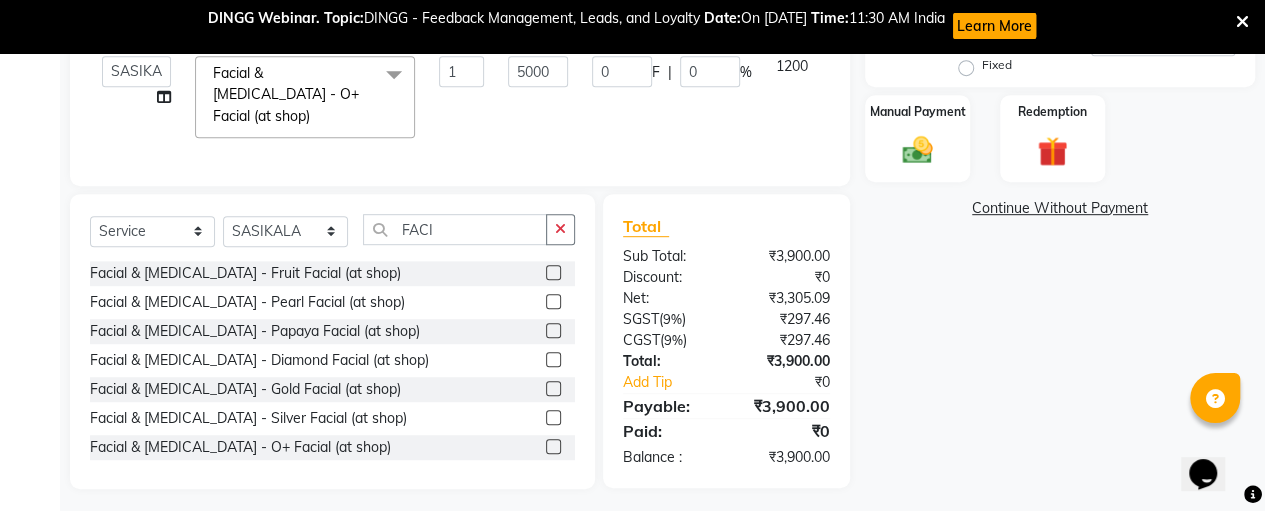 click on "SASIKALA Pedicure - Sindhoor Secrets Spa Pedicure (at shop) 1 1500 0 F | 0 % 1500 SASIKALA Manicure - Sindhoor Secrets Spa Manicure (at shop) 1 1200 0 F | 0 % 1200  [PERSON_NAME]   [PERSON_NAME]   SASIKALA  Facial & [MEDICAL_DATA] - O+ Facial (at shop)  x Threading - Forehead (at shop) Threading - Upper lips (at shop) Threading - Chin (at shop) Threading - Eyebrow (at shop) Threading - Forehead (At Home) Threading - Upper Lips (At Home) Threading - Chin (At Home) Threading - Eyebrow (At Home) Cutting - Trimming (at shop) Cutting - U-shape (at shop) Cutting - [PERSON_NAME] Cutting
Change of Style (at shop) Cutting - Three steps
Layer Trim (at shop) Cutting - Layers Cutting (at shop) Cutting - Kids (below 10) (at shop) Cutting - Fringe | Bangs (at shop) Cutting - [PERSON_NAME] with step (at shop) Cutting - Trimming (At Home) Cutting - U-Shape (At Home) Cutting - [PERSON_NAME] Cutting
Change Of Style (At Home) Cutting - Three Steps
Layer Trim (At Home) Cutting - Layers Cutting (At Home) Cutting - Kids (Below 10) (At Home) Cheeks 1" 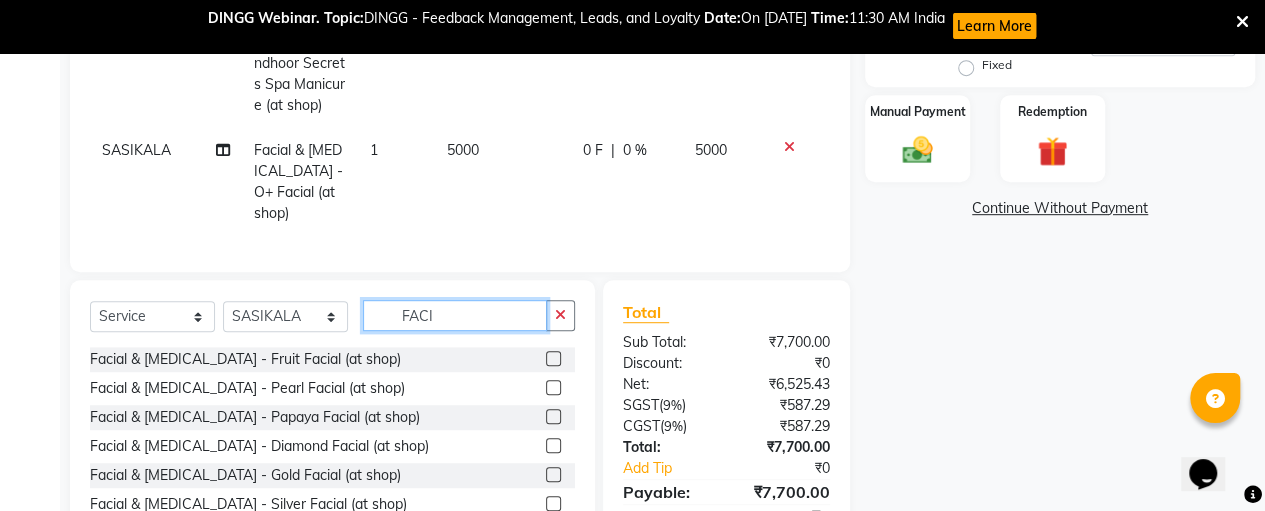 click on "FACI" 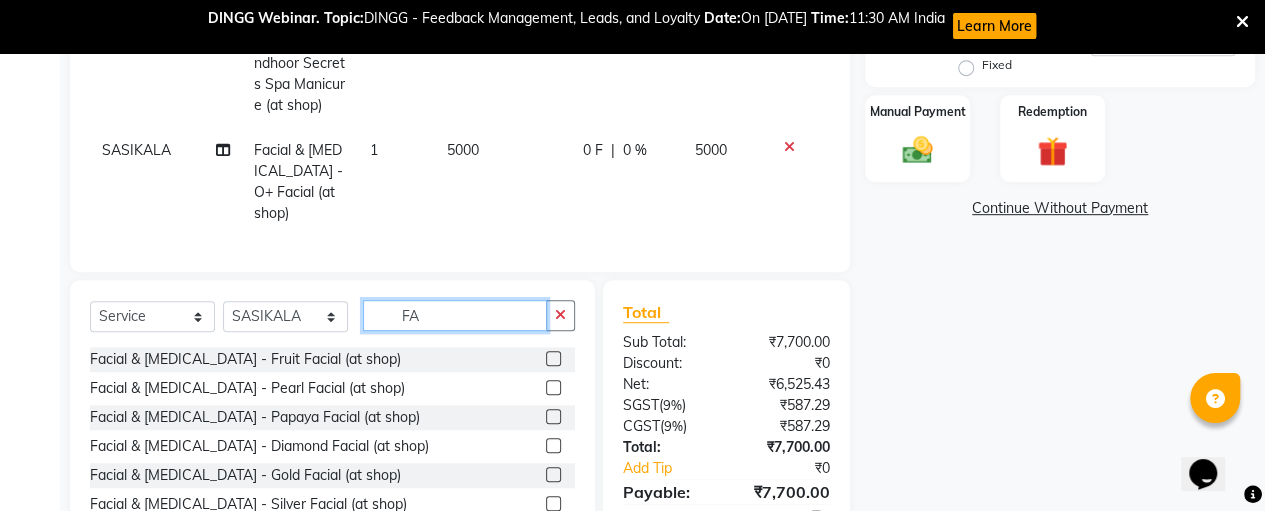 type on "F" 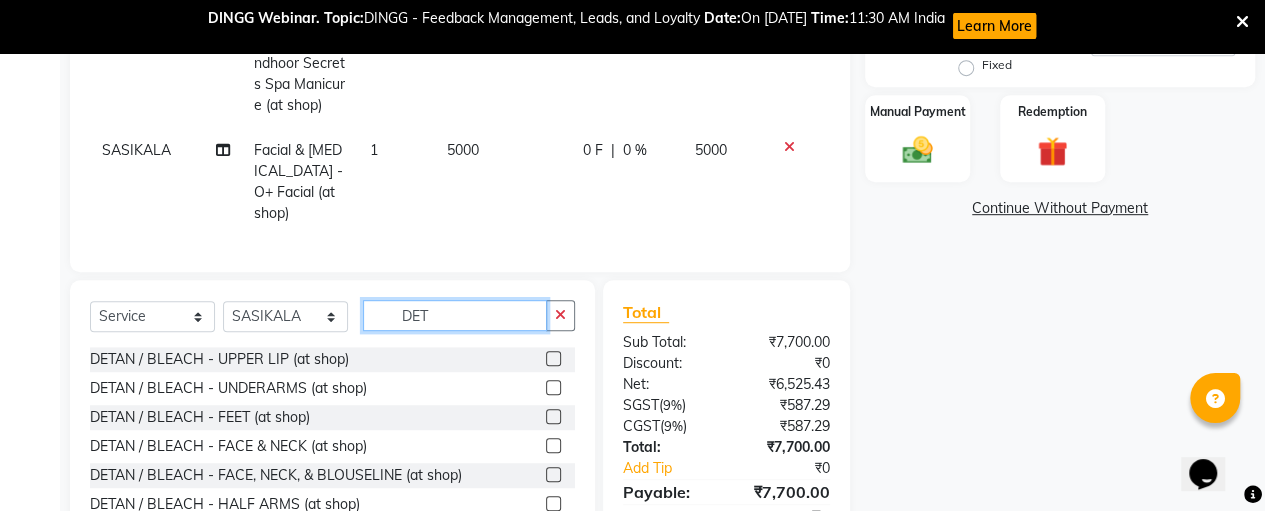 type on "DET" 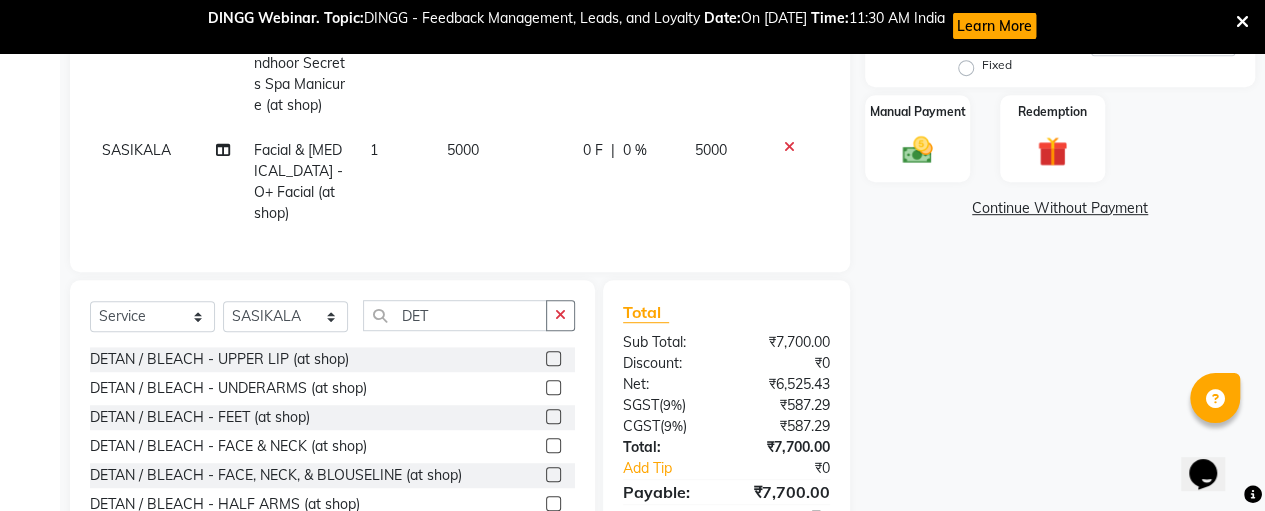 click 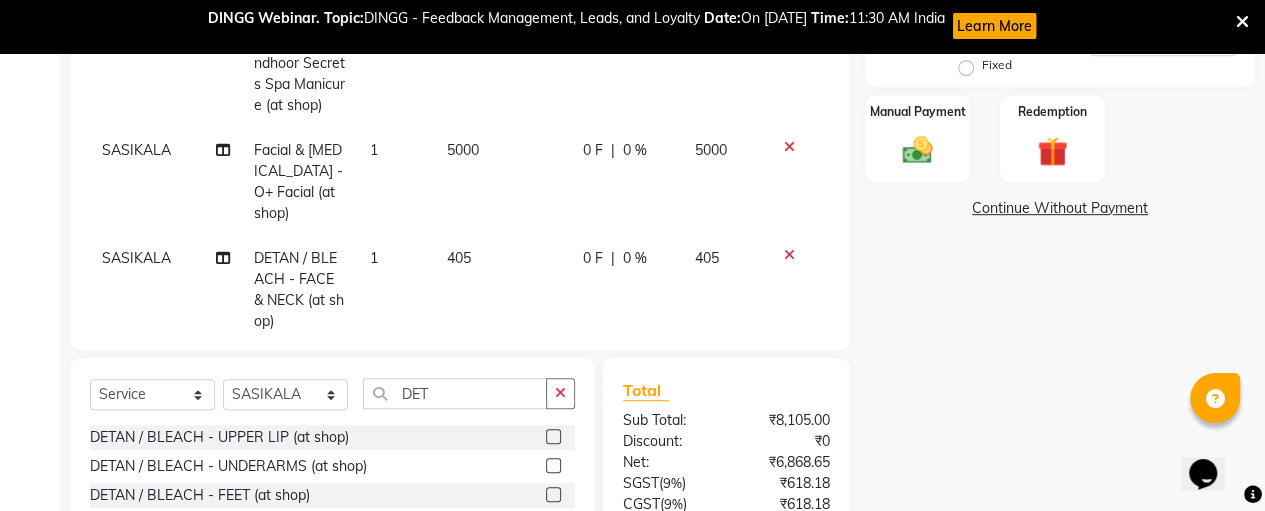 checkbox on "false" 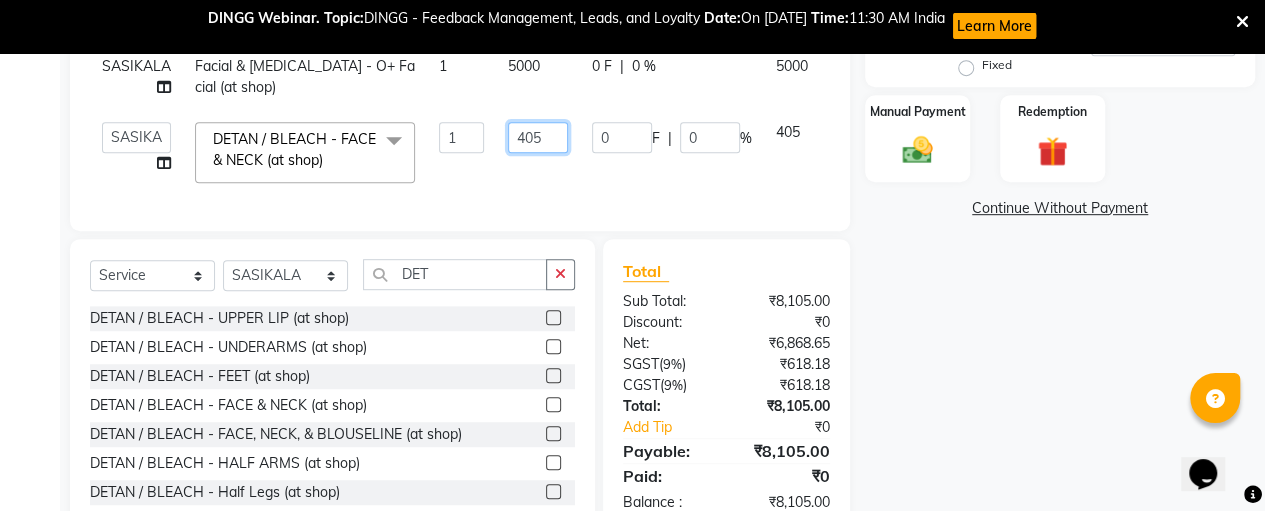 click on "405" 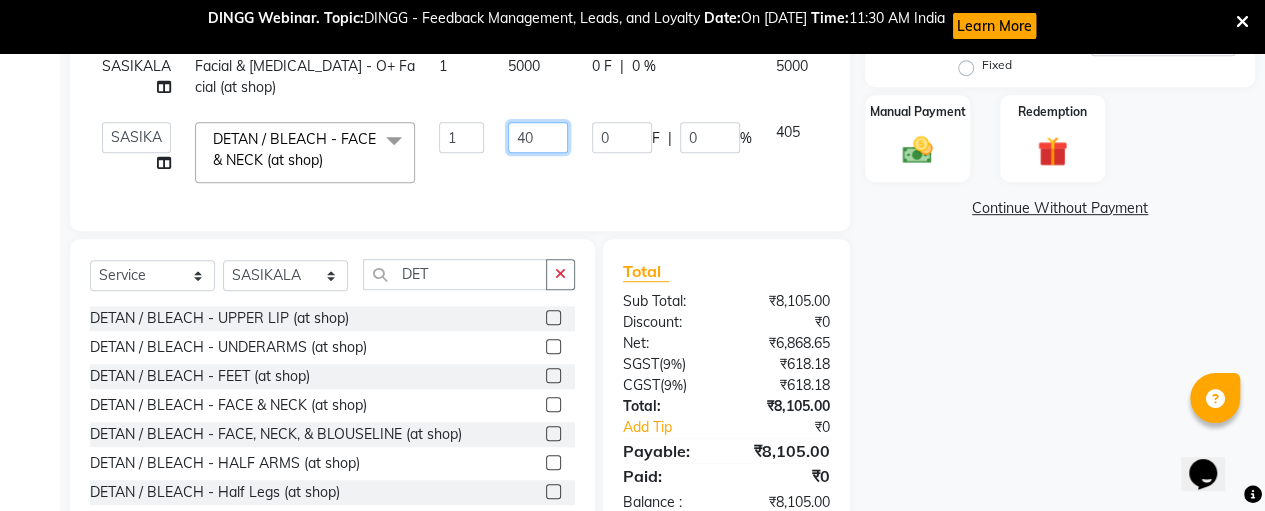 type on "4" 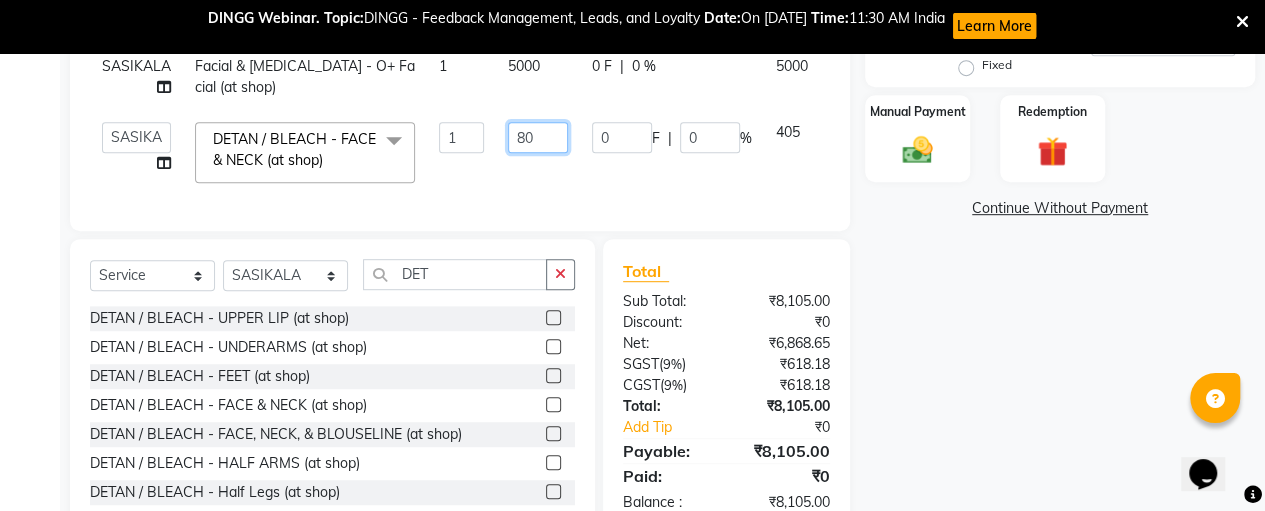 type on "800" 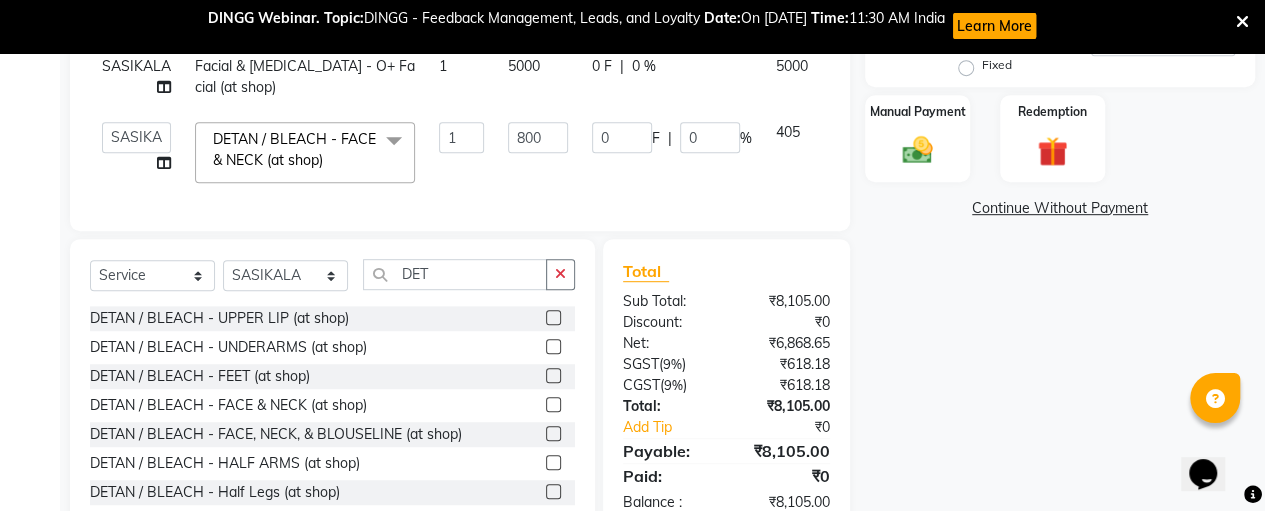 click on "SASIKALA Pedicure - Sindhoor Secrets Spa Pedicure (at shop) 1 1500 0 F | 0 % 1500 SASIKALA Manicure - Sindhoor Secrets Spa Manicure (at shop) 1 1200 0 F | 0 % 1200 SASIKALA Facial & [MEDICAL_DATA] - O+ Facial (at shop) 1 5000 0 F | 0 % 5000  [PERSON_NAME]   [PERSON_NAME]   SASIKALA  DETAN / BLEACH - FACE & NECK (at shop)  x Threading - Forehead (at shop) Threading - Upper lips (at shop) Threading - Chin (at shop) Threading - Eyebrow (at shop) Threading - Forehead (At Home) Threading - Upper Lips (At Home) Threading - Chin (At Home) Threading - Eyebrow (At Home) Cutting - Trimming (at shop) Cutting - U-shape (at shop) Cutting - [PERSON_NAME] Cutting
Change of Style (at shop) Cutting - Three steps
Layer Trim (at shop) Cutting - Layers Cutting (at shop) Cutting - Kids (below 10) (at shop) Cutting - Fringe | Bangs (at shop) Cutting - [PERSON_NAME] with step (at shop) Cutting - Trimming (At Home) Cutting - U-Shape (At Home) Cutting - [PERSON_NAME] Cutting
Change Of Style (At Home) Cutting - Three Steps
Layer Trim (At Home) Cheeks 1" 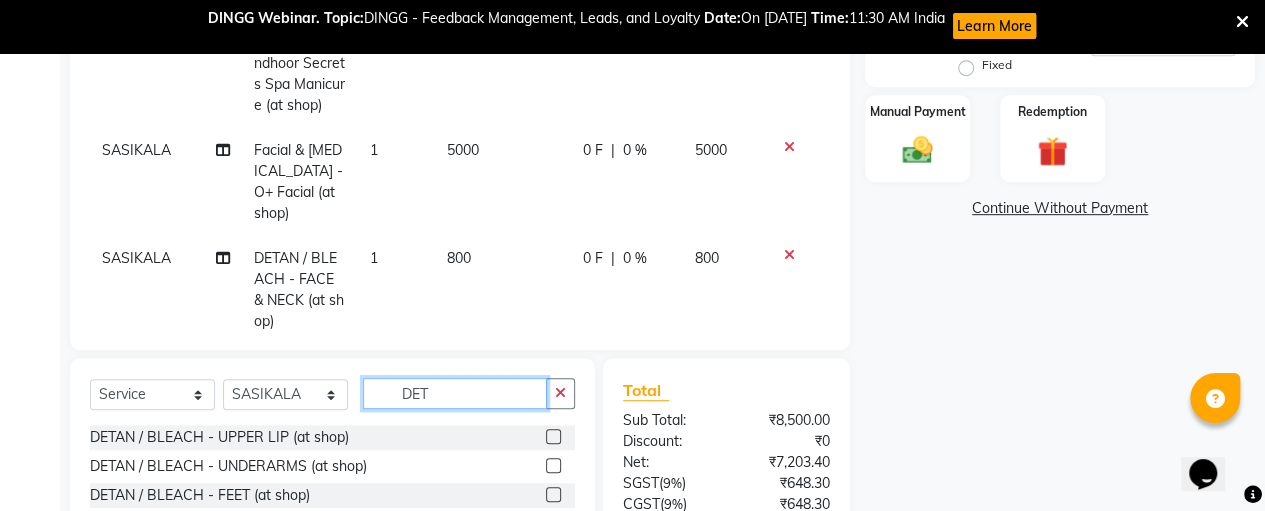 click on "DET" 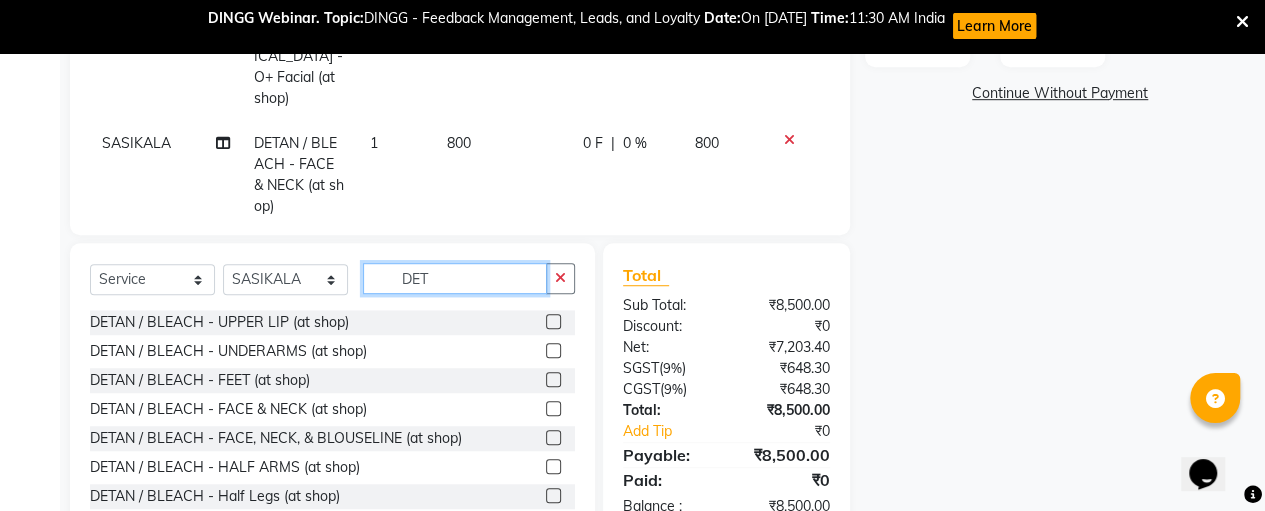 scroll, scrollTop: 592, scrollLeft: 0, axis: vertical 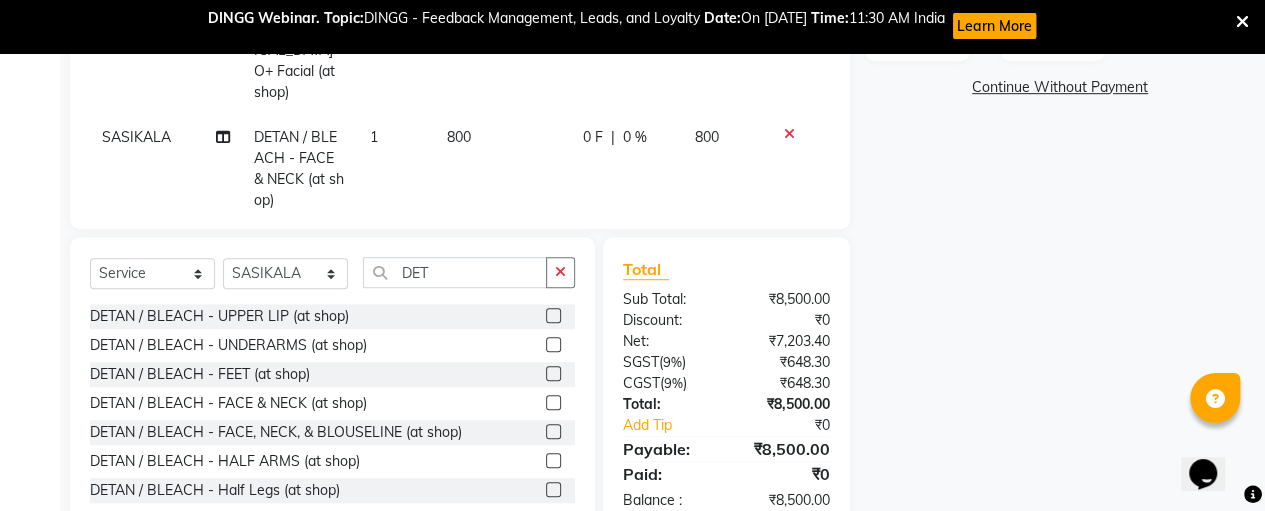 click 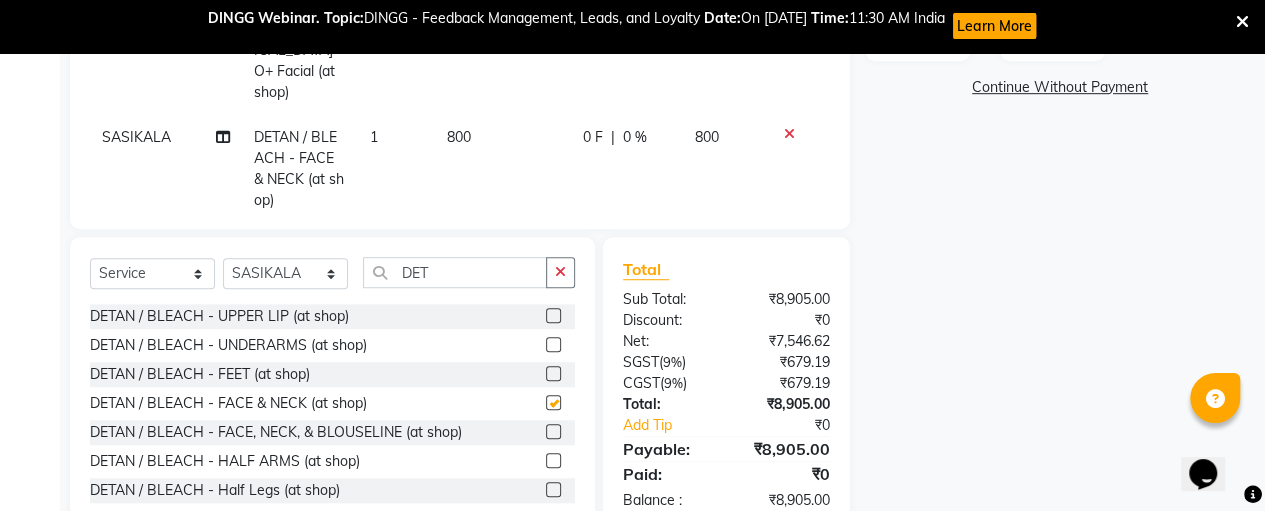 checkbox on "false" 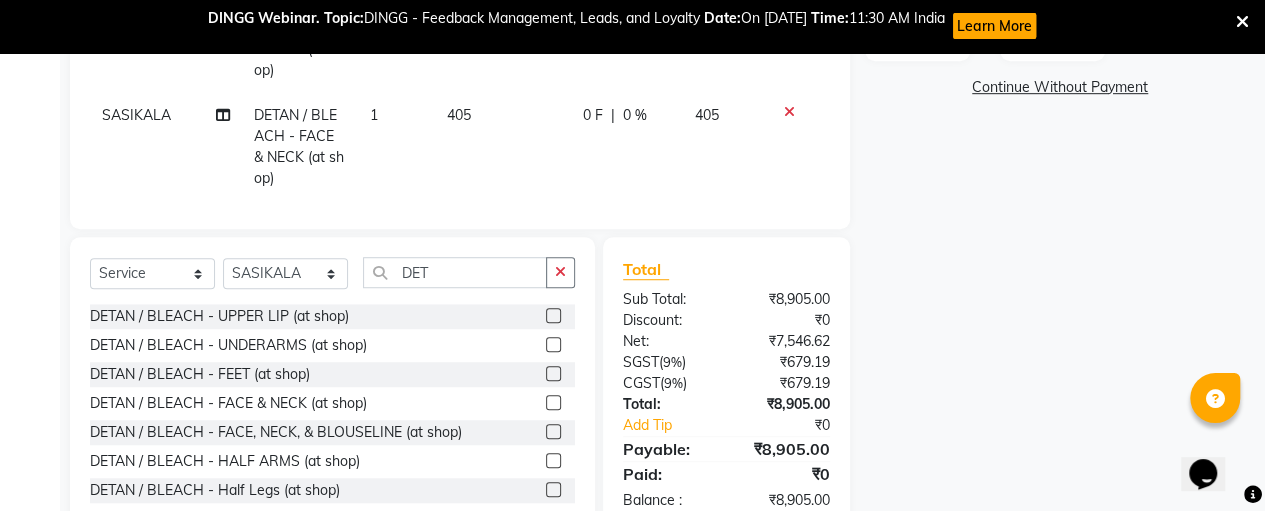 scroll, scrollTop: 132, scrollLeft: 0, axis: vertical 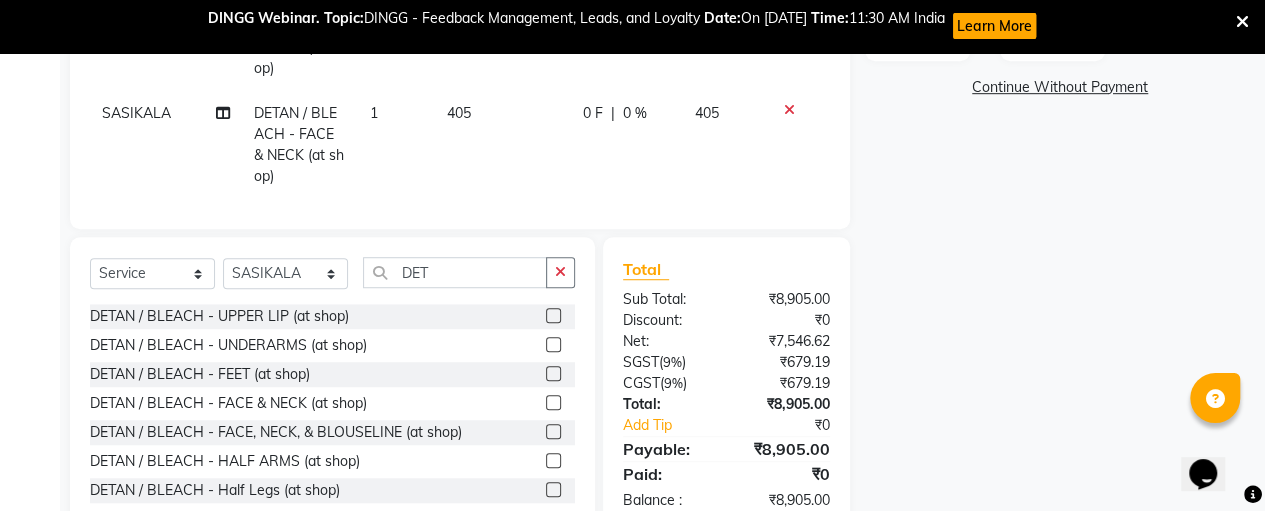 click on "405" 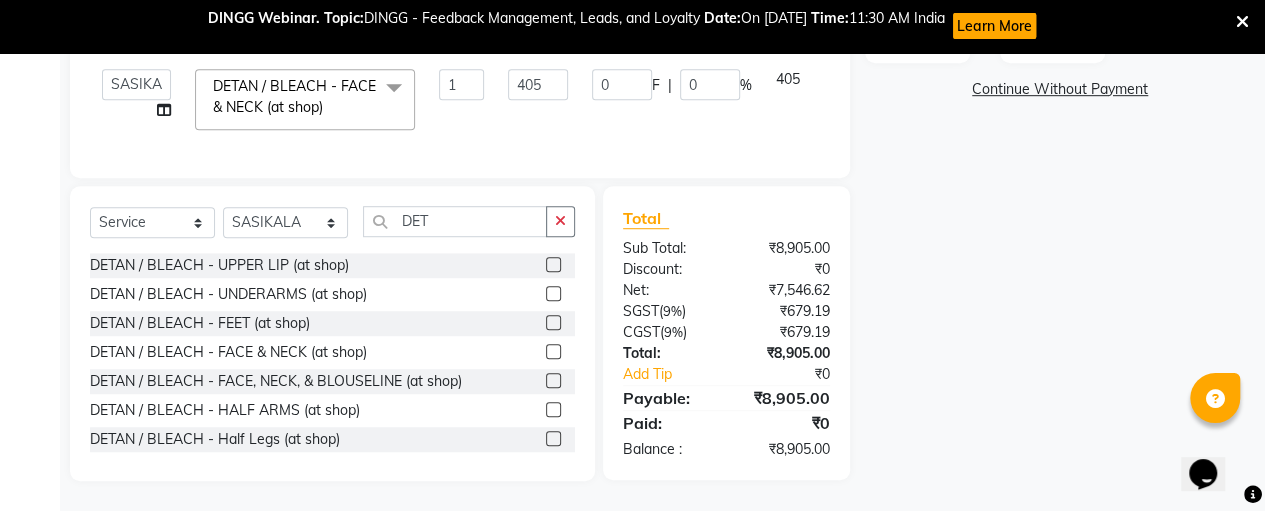 scroll, scrollTop: 0, scrollLeft: 0, axis: both 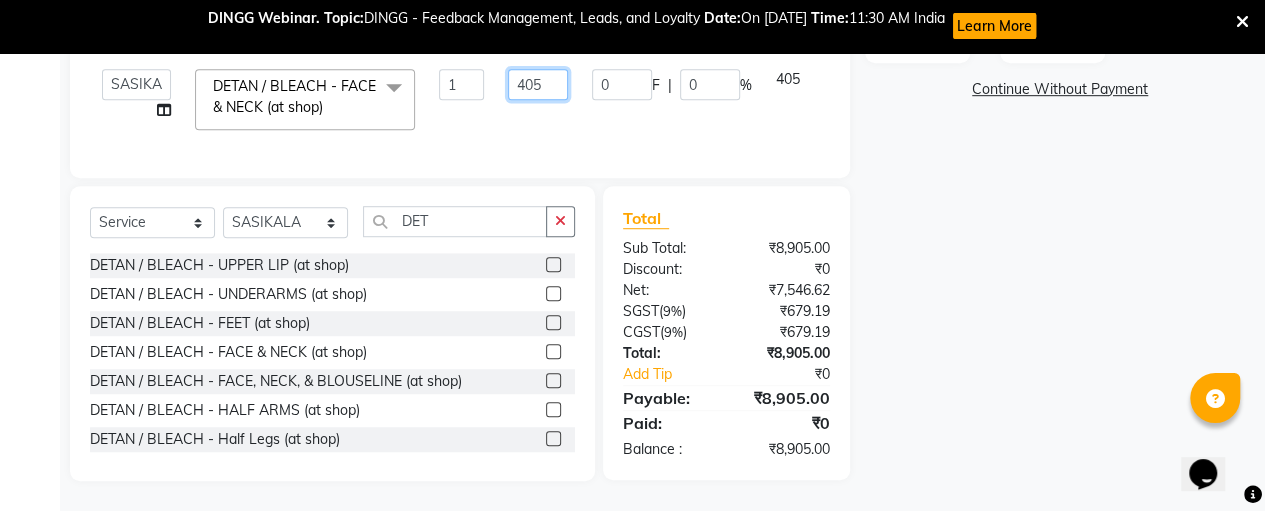 click on "405" 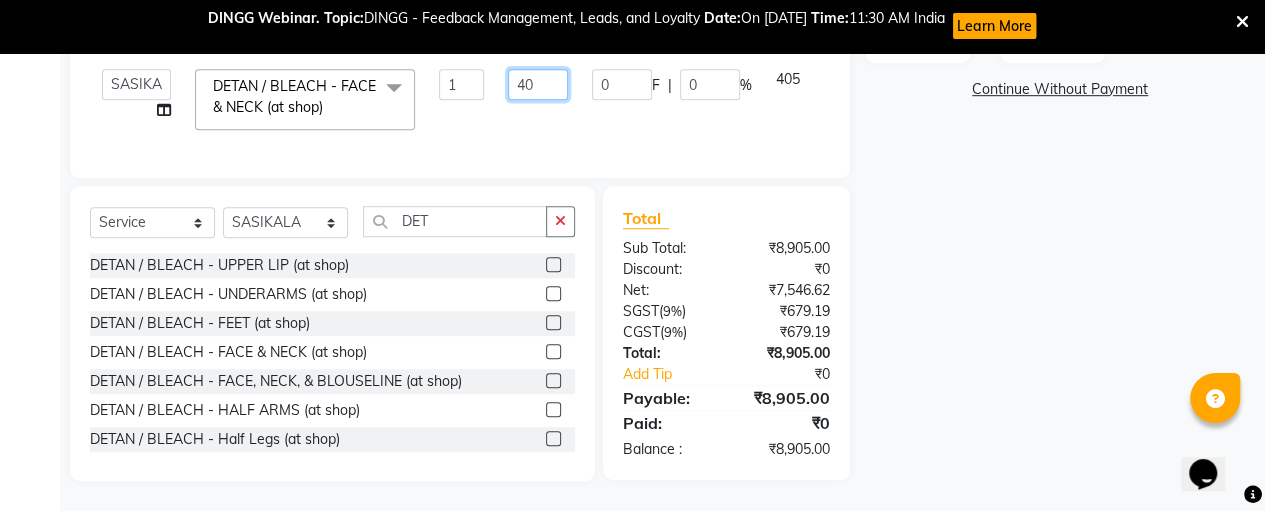 type on "4" 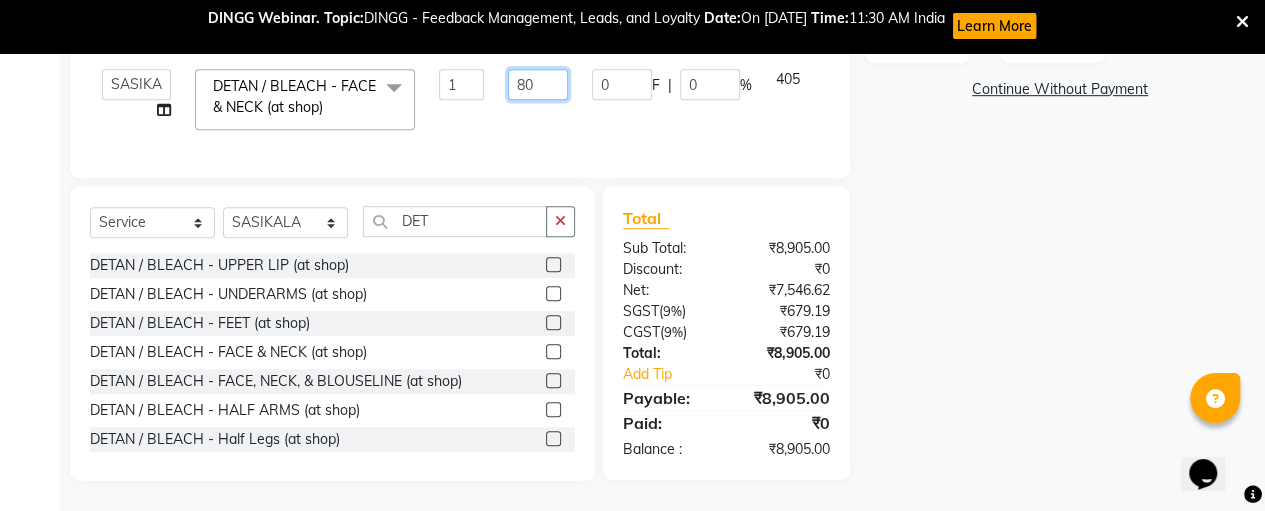 type on "800" 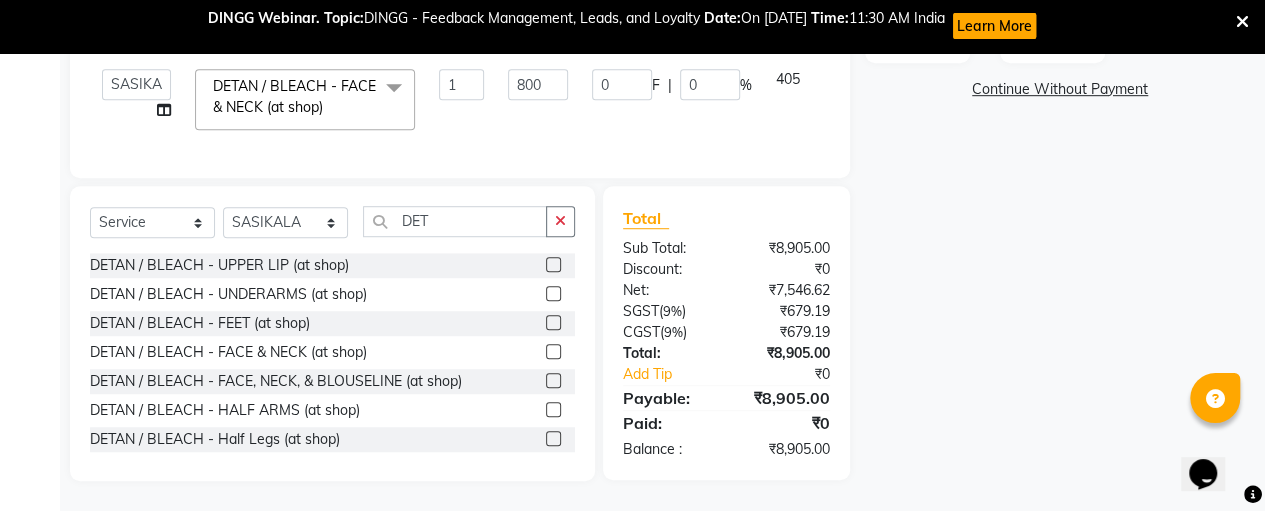 click on "SASIKALA Pedicure - Sindhoor Secrets Spa Pedicure (at shop) 1 1500 0 F | 0 % 1500 SASIKALA Manicure - Sindhoor Secrets Spa Manicure (at shop) 1 1200 0 F | 0 % 1200 SASIKALA Facial & [MEDICAL_DATA] - O+ Facial (at shop) 1 5000 0 F | 0 % 5000 SASIKALA DETAN / BLEACH - FACE & NECK (at shop) 1 800 0 F | 0 % 800  [PERSON_NAME]   [PERSON_NAME]   SASIKALA  DETAN / BLEACH - FACE & NECK (at shop)  x Threading - Forehead (at shop) Threading - Upper lips (at shop) Threading - Chin (at shop) Threading - Eyebrow (at shop) Threading - Forehead (At Home) Threading - Upper Lips (At Home) Threading - Chin (At Home) Threading - Eyebrow (At Home) Cutting - Trimming (at shop) Cutting - U-shape (at shop) Cutting - [PERSON_NAME] Cutting
Change of Style (at shop) Cutting - Three steps
Layer Trim (at shop) Cutting - Layers Cutting (at shop) Cutting - Kids (below 10) (at shop) Cutting - Fringe | Bangs (at shop) Cutting - [PERSON_NAME] with step (at shop) Cutting - Trimming (At Home) Cutting - U-Shape (At Home) Cutting - Layers Cutting (At Home) 1" 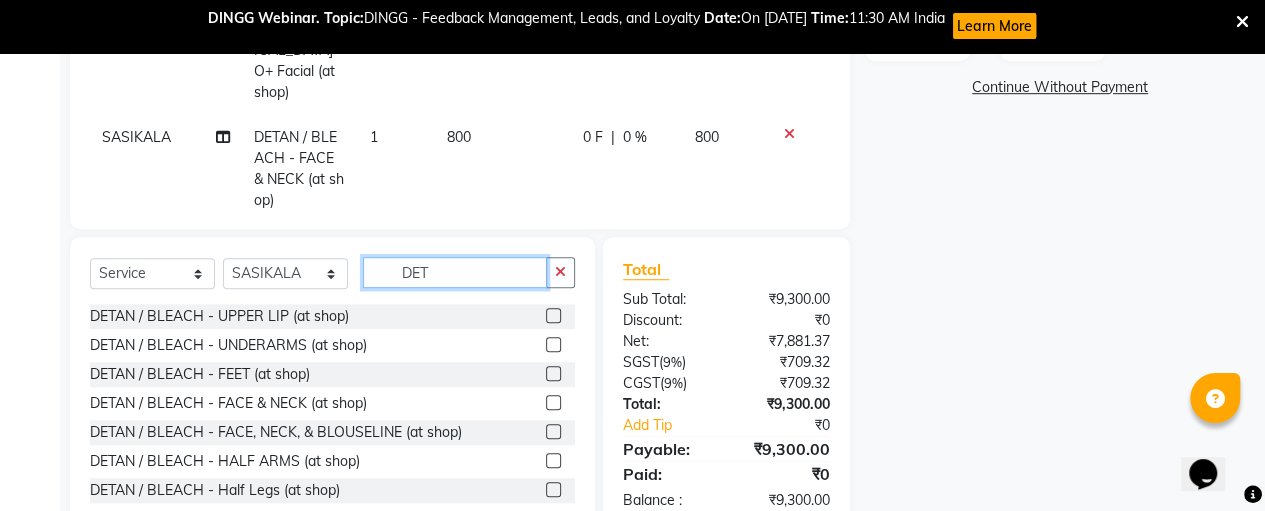 click on "DET" 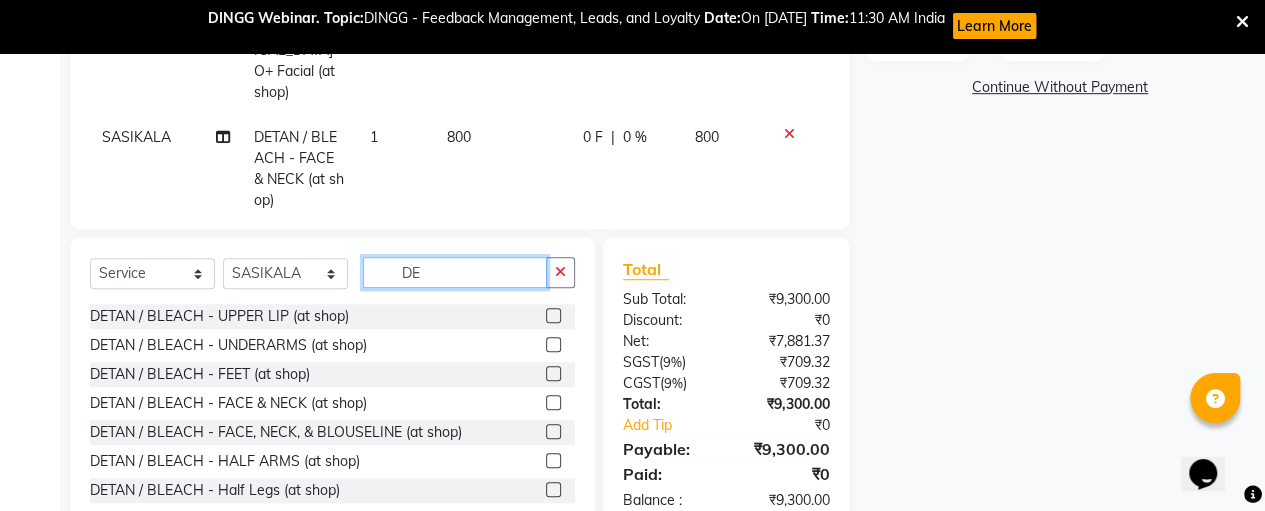 type on "D" 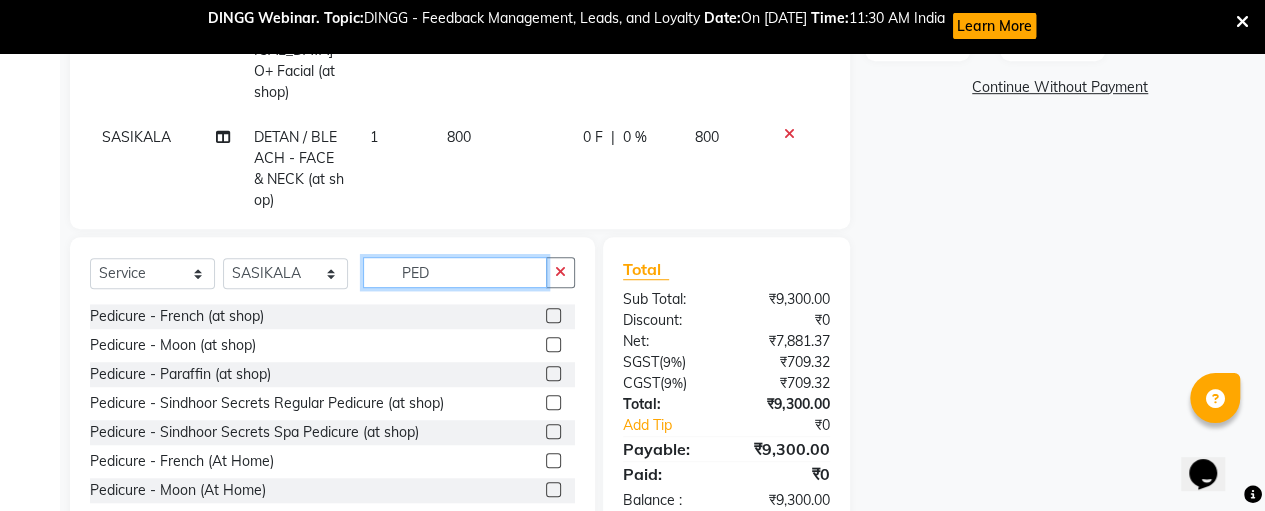 type on "PED" 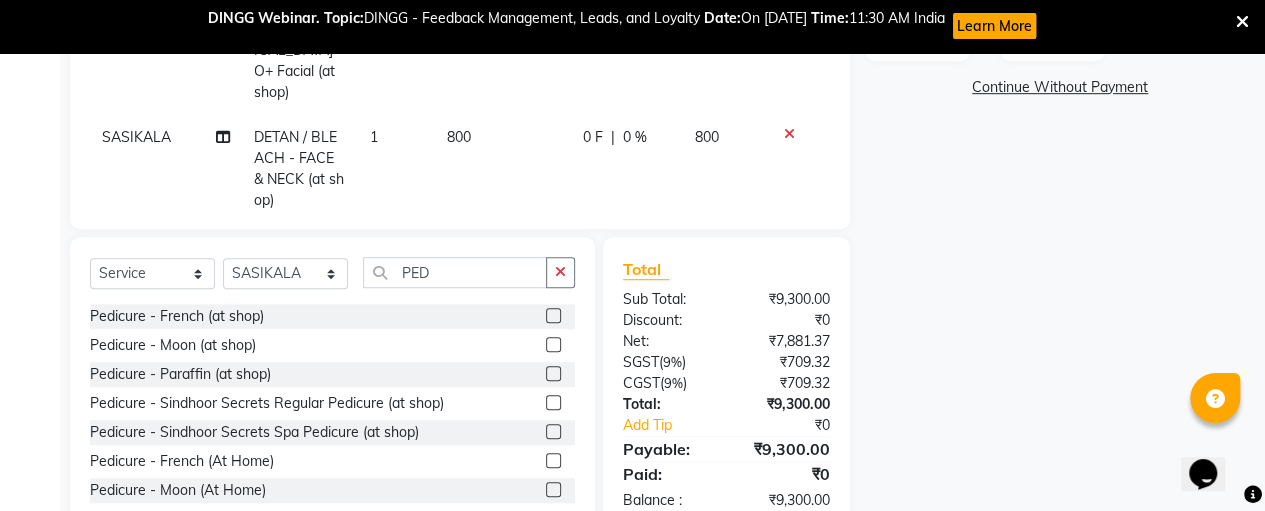click 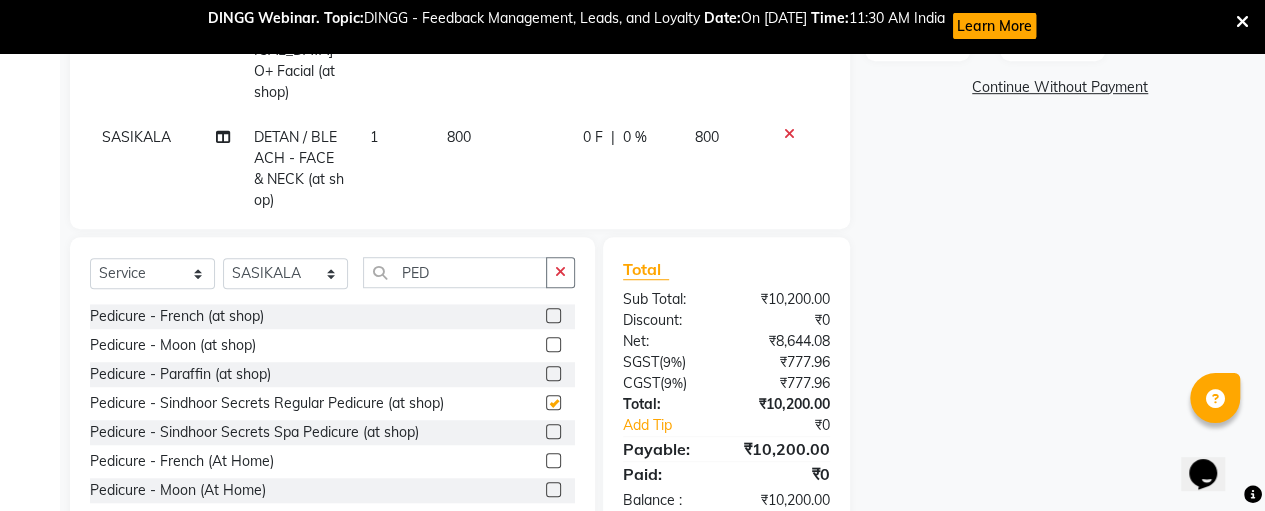 checkbox on "false" 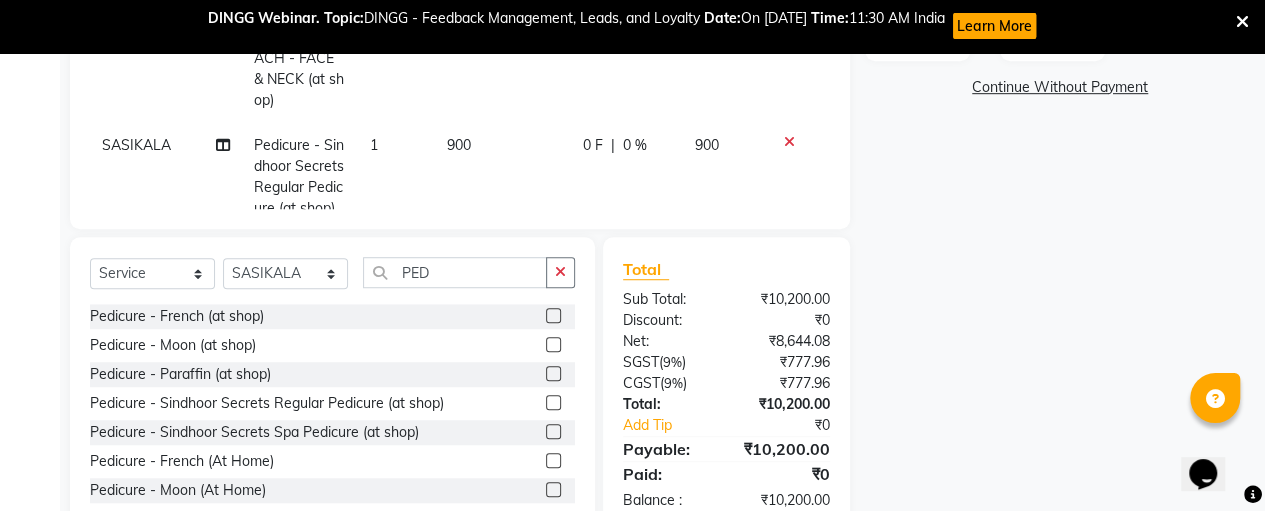 scroll, scrollTop: 229, scrollLeft: 0, axis: vertical 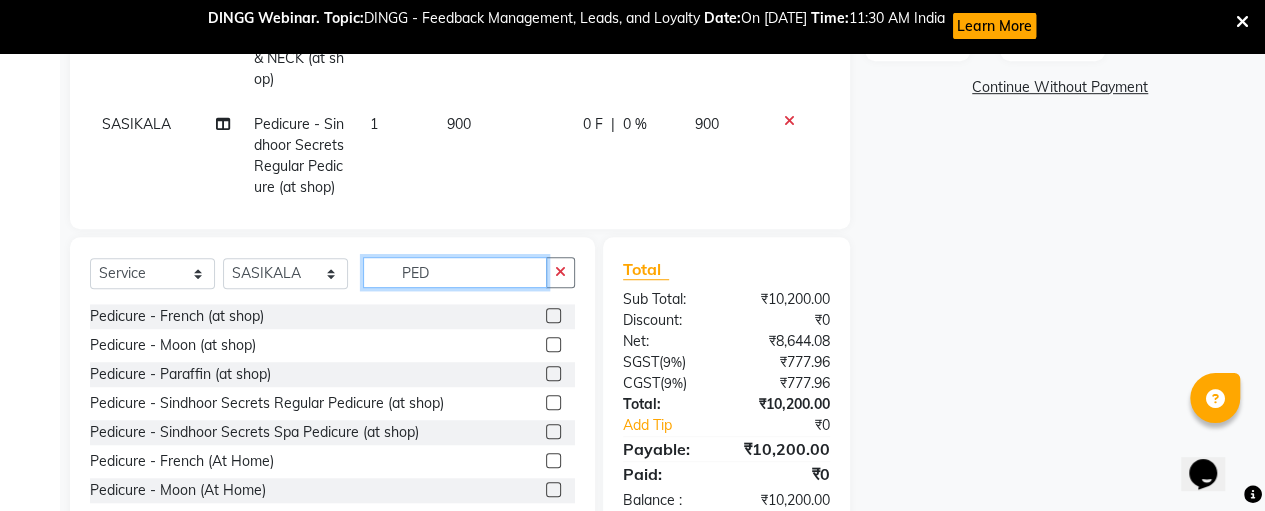 click on "PED" 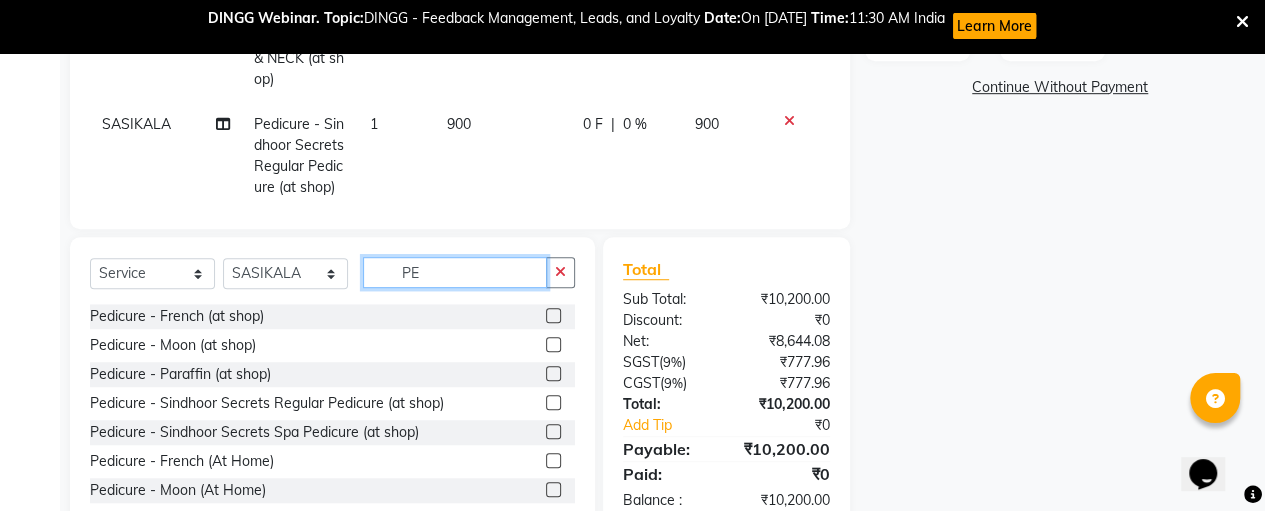 type on "P" 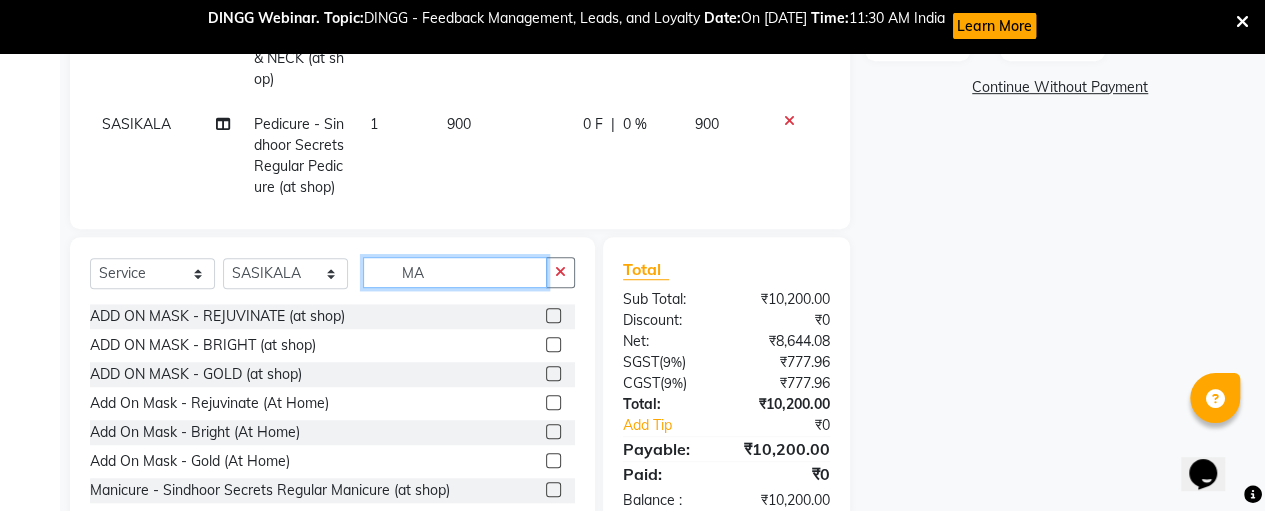 type on "MA" 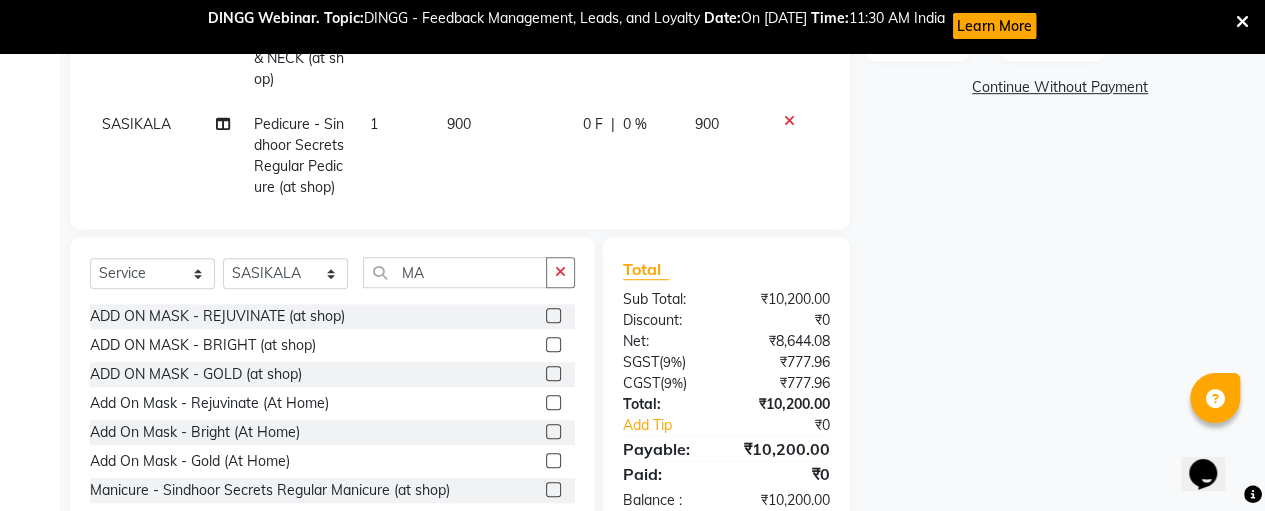 click 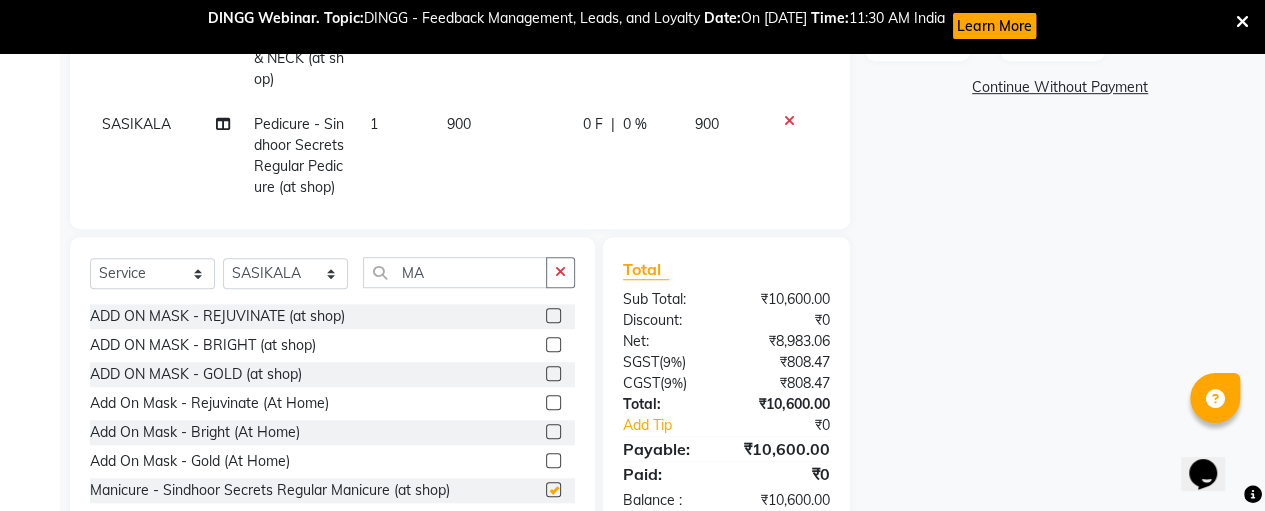 checkbox on "false" 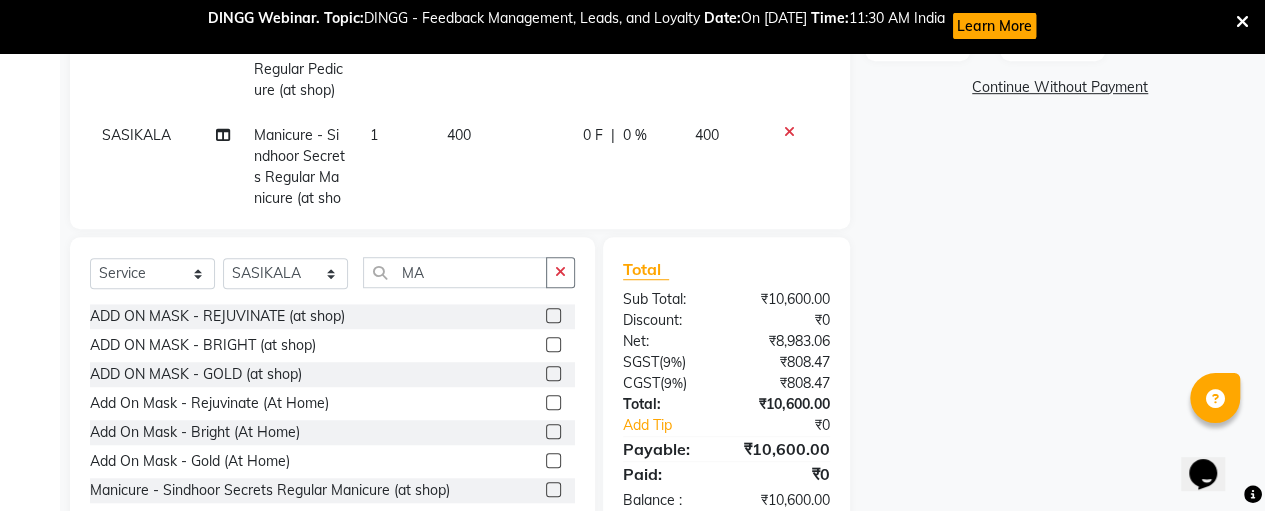 click on "400" 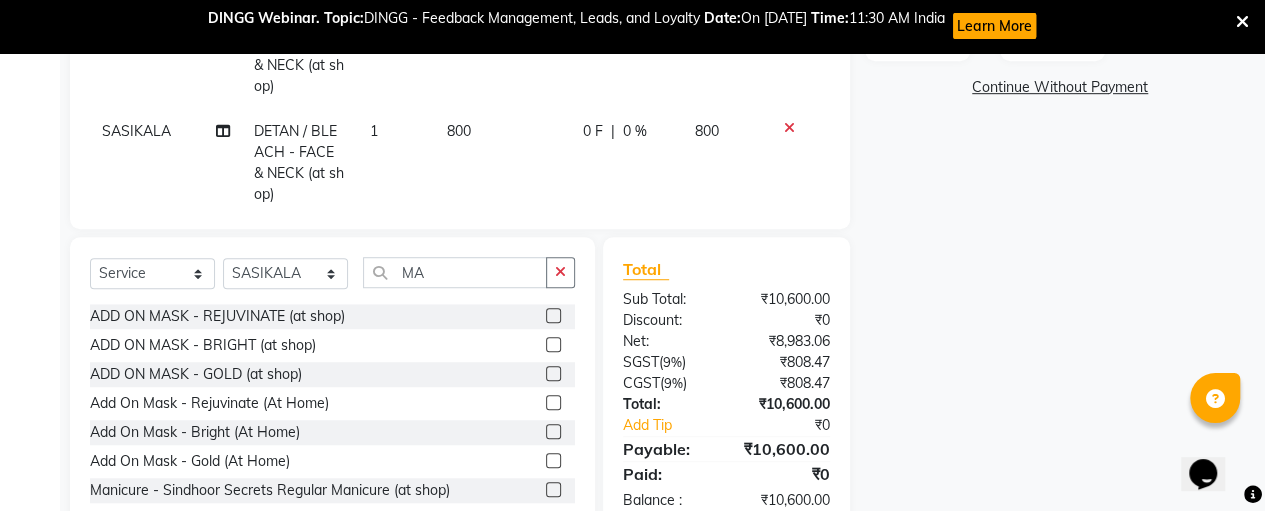 select on "66740" 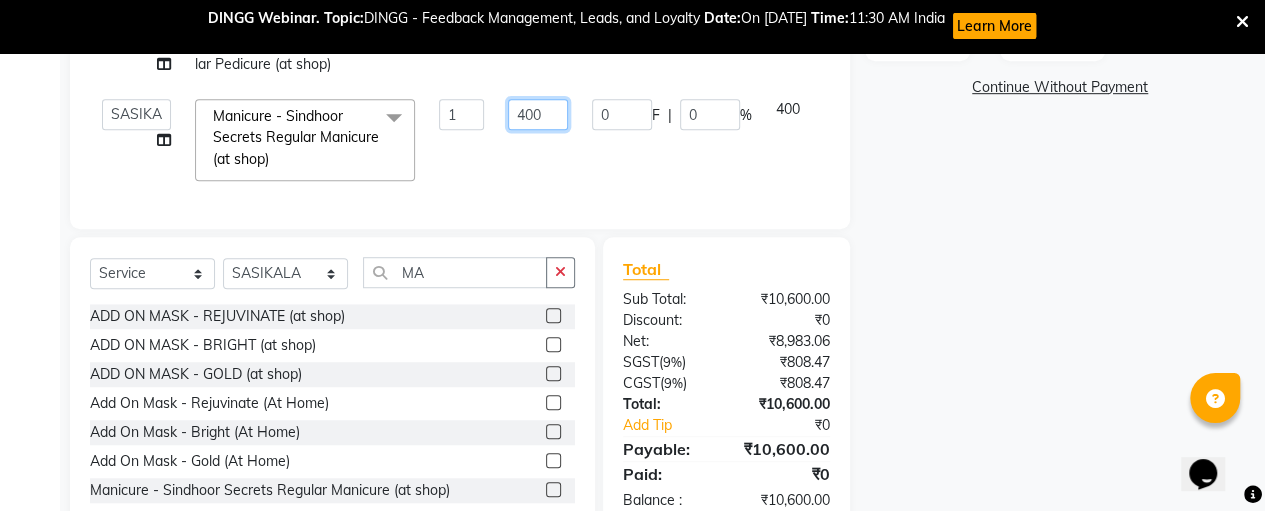 click on "400" 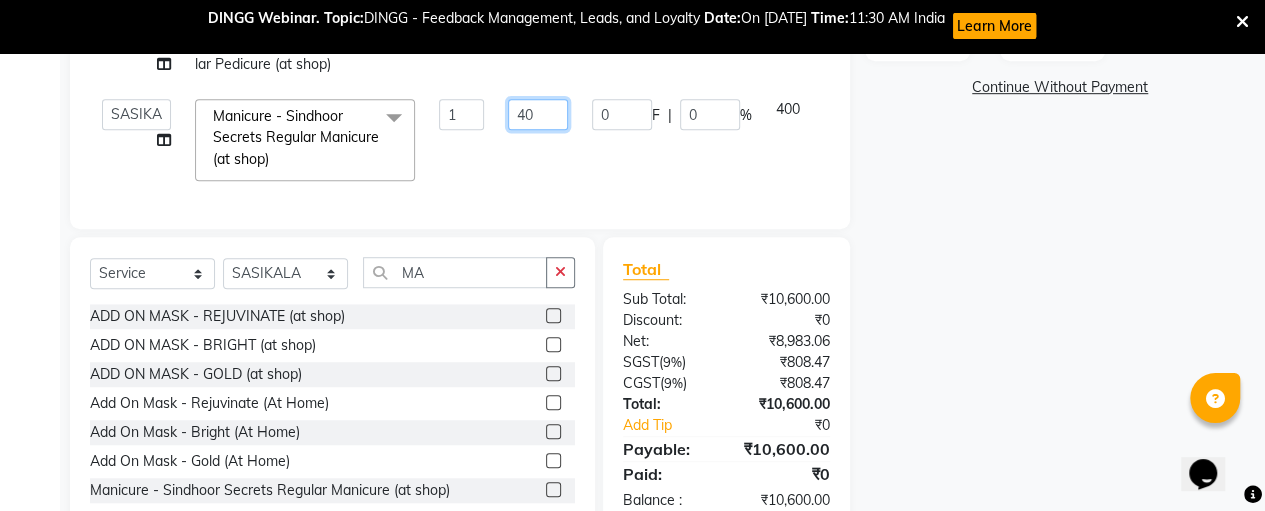 type on "4" 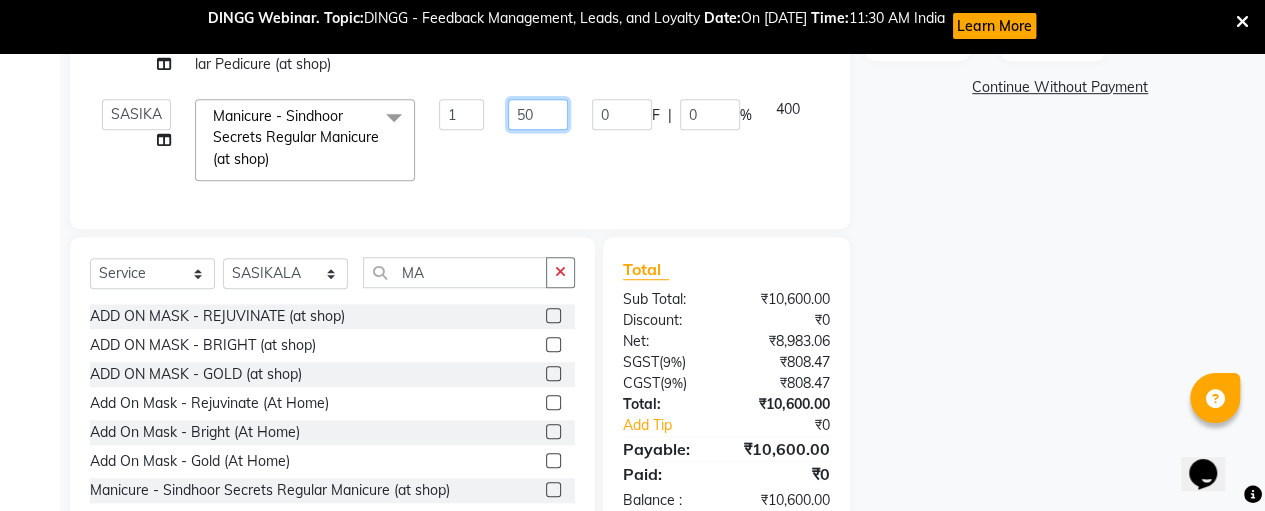 type on "500" 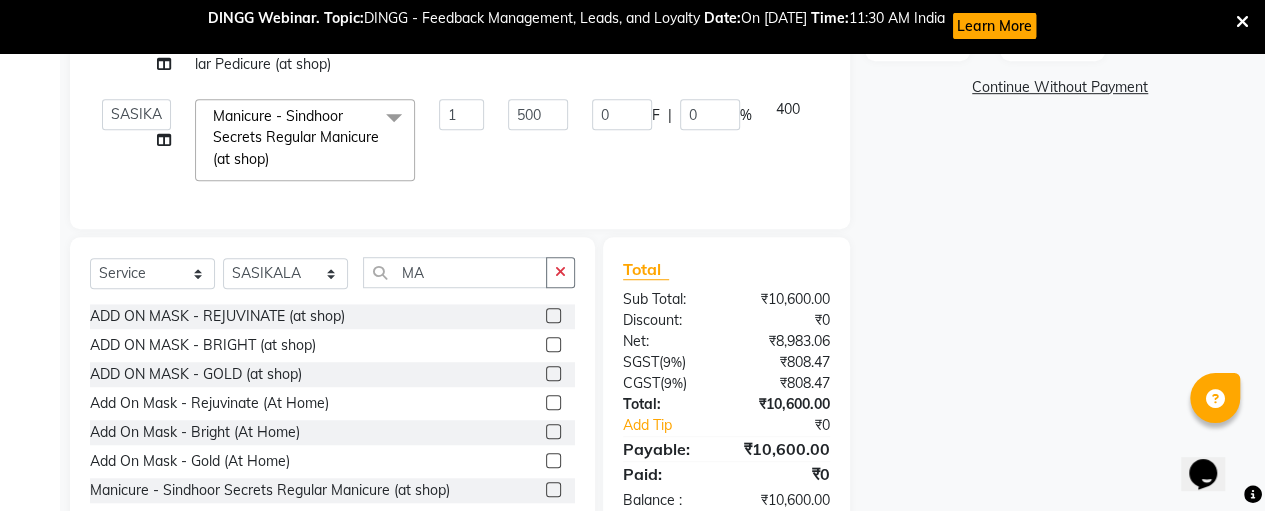 click on "SASIKALA Pedicure - Sindhoor Secrets Spa Pedicure (at shop) 1 1500 0 F | 0 % 1500 SASIKALA Manicure - Sindhoor Secrets Spa Manicure (at shop) 1 1200 0 F | 0 % 1200 SASIKALA Facial & [MEDICAL_DATA] - O+ Facial (at shop) 1 5000 0 F | 0 % 5000 SASIKALA DETAN / BLEACH - FACE & NECK (at shop) 1 800 0 F | 0 % 800 SASIKALA DETAN / BLEACH - FACE & NECK (at shop) 1 800 0 F | 0 % 800 SASIKALA Pedicure - Sindhoor Secrets Regular Pedicure (at shop) 1 900 0 F | 0 % 900  [PERSON_NAME]   [PERSON_NAME]   SASIKALA  Manicure - Sindhoor Secrets Regular Manicure (at shop)  x Threading - Forehead (at shop) Threading - Upper lips (at shop) Threading - Chin (at shop) Threading - Eyebrow (at shop) Threading - Forehead (At Home) Threading - Upper Lips (At Home) Threading - Chin (At Home) Threading - Eyebrow (At Home) Cutting - Trimming (at shop) Cutting - U-shape (at shop) Cutting - [PERSON_NAME] Cutting
Change of Style (at shop) Cutting - Three steps
Layer Trim (at shop) Cutting - Layers Cutting (at shop) Cutting - Trimming (At Home) Nose" 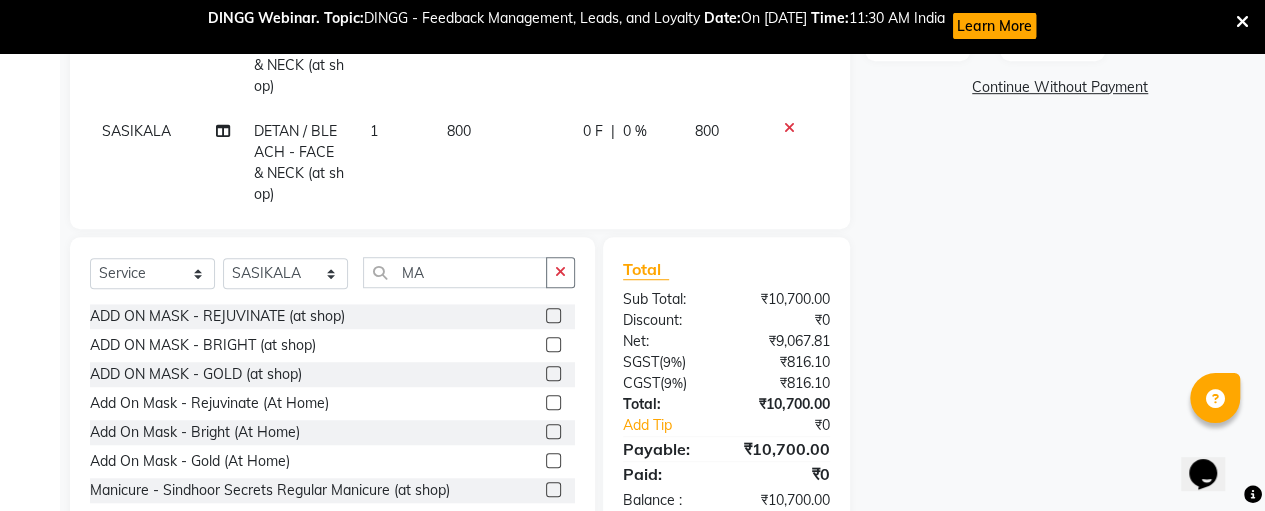 scroll, scrollTop: 93, scrollLeft: 0, axis: vertical 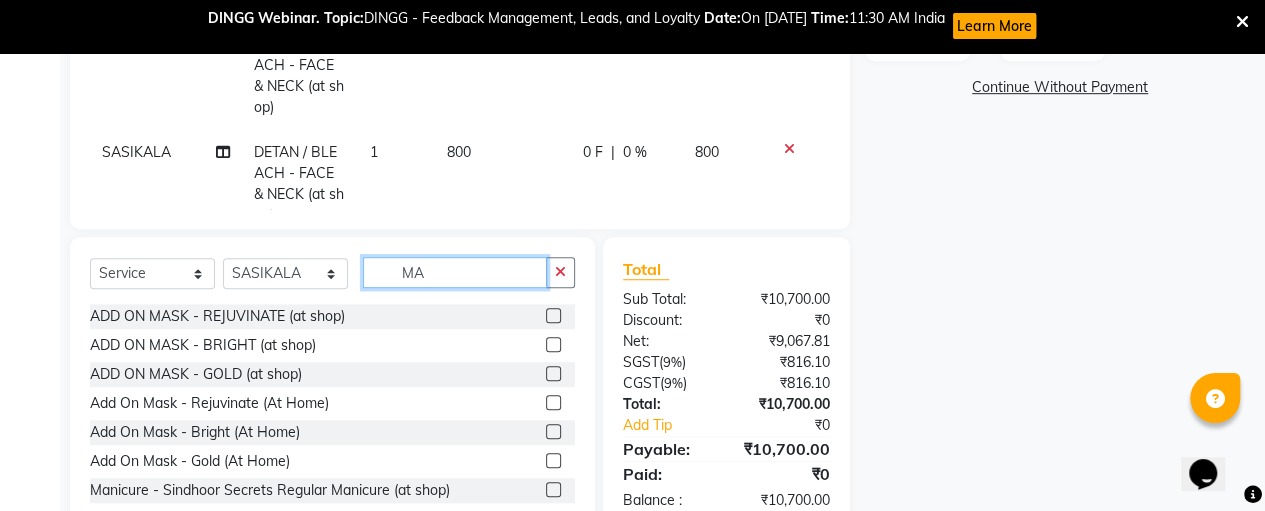 click on "MA" 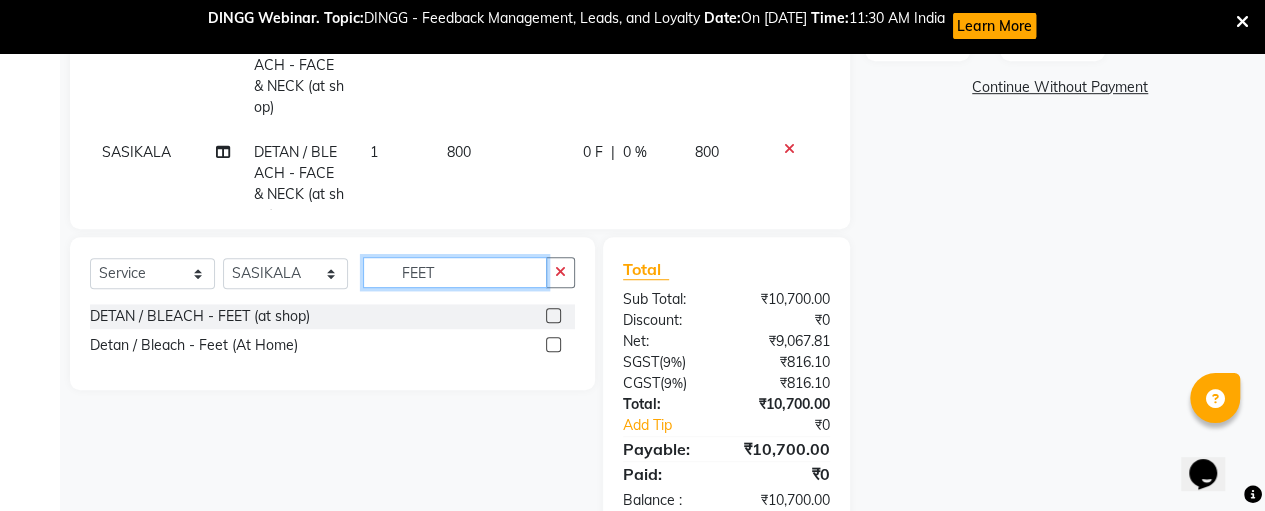 type on "FEET" 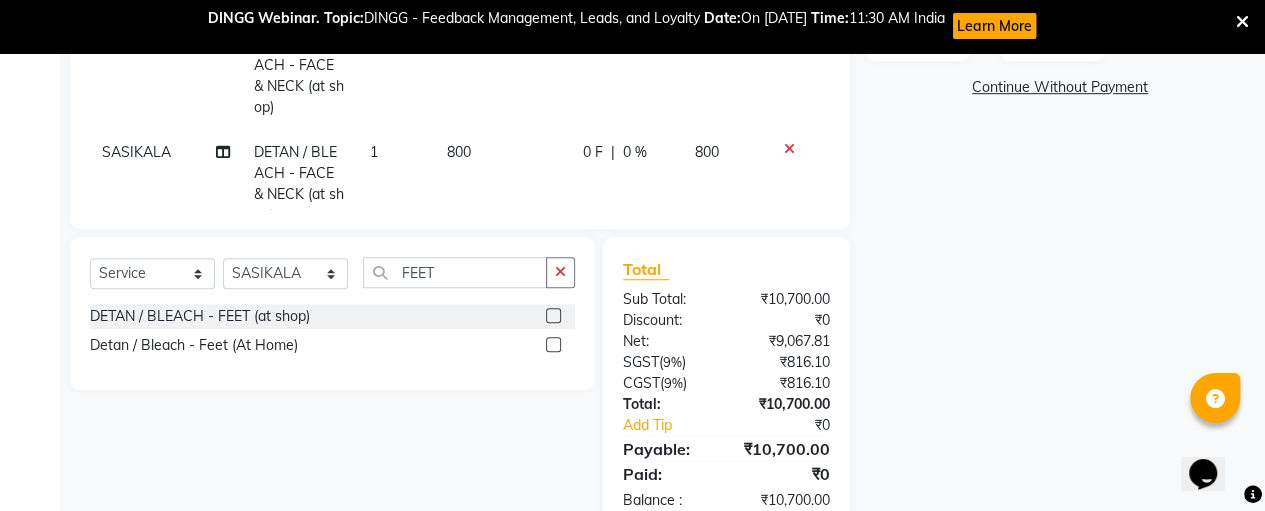 click 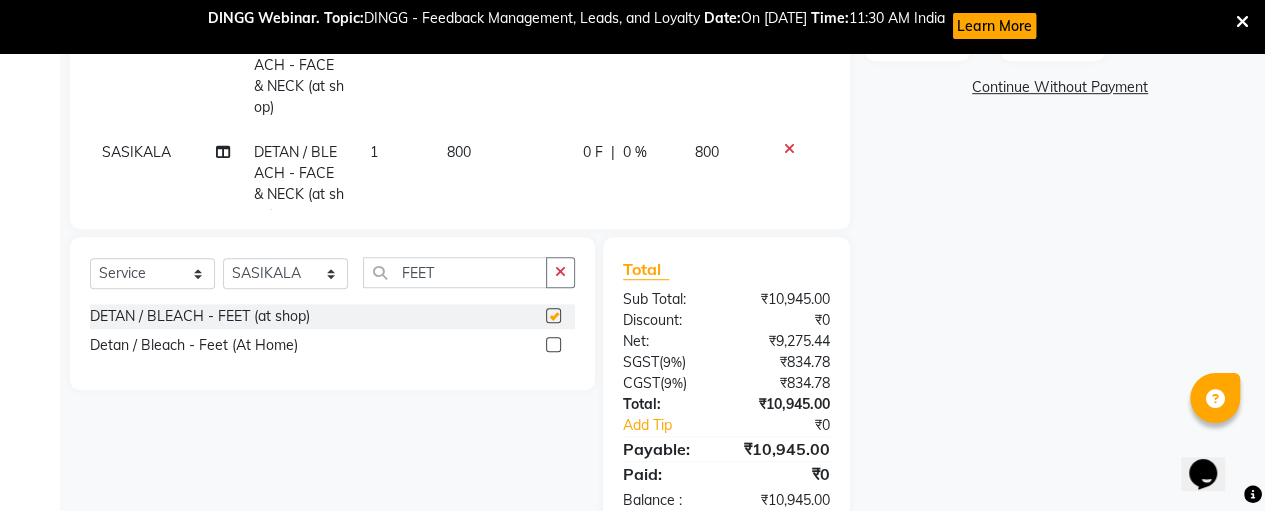 checkbox on "false" 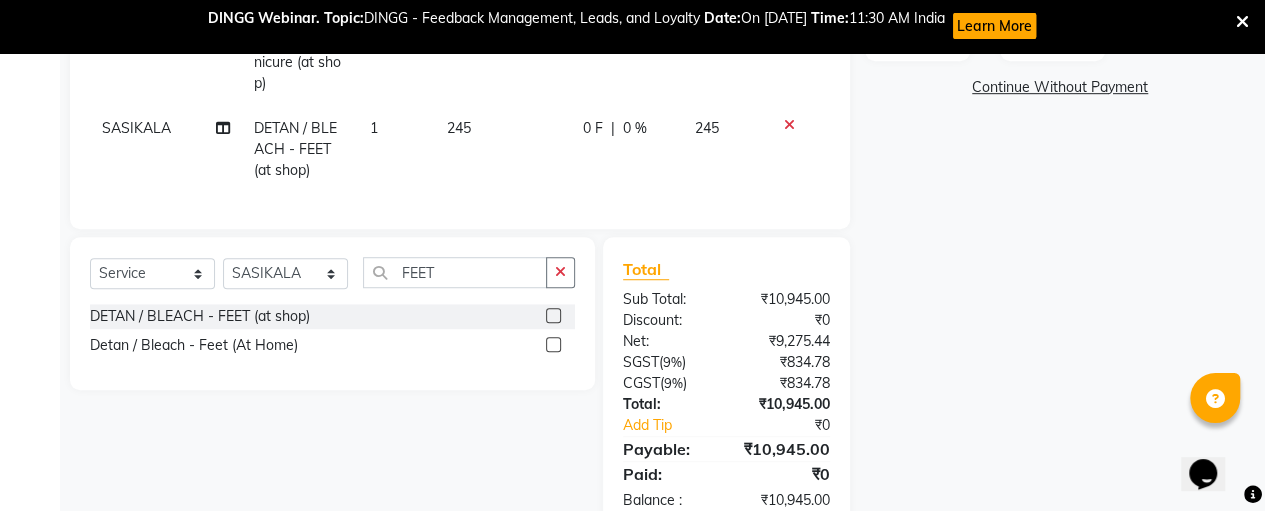 click on "245" 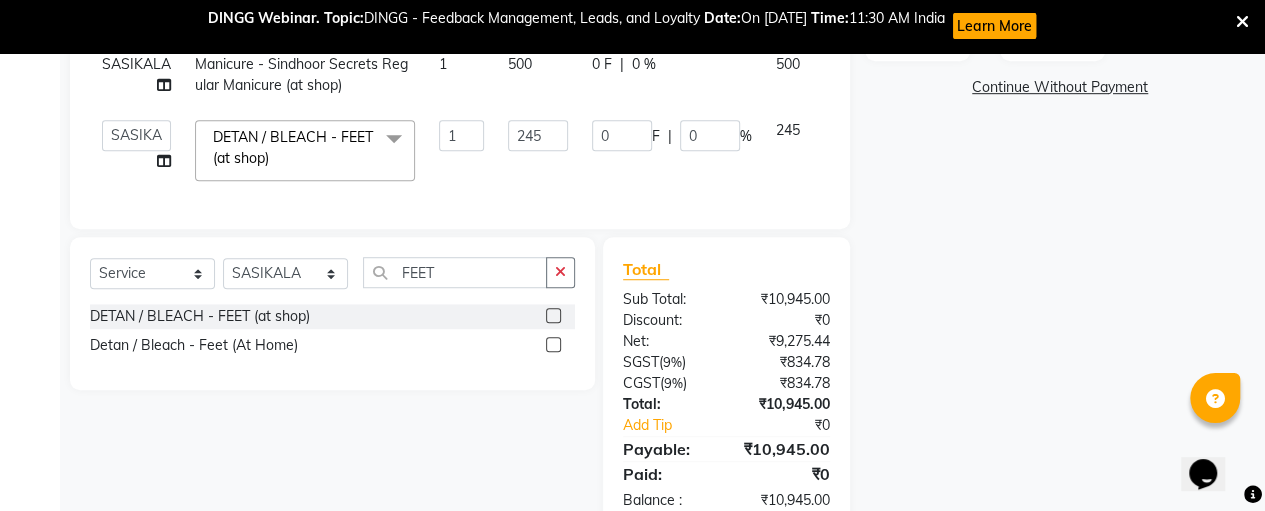 scroll, scrollTop: 159, scrollLeft: 0, axis: vertical 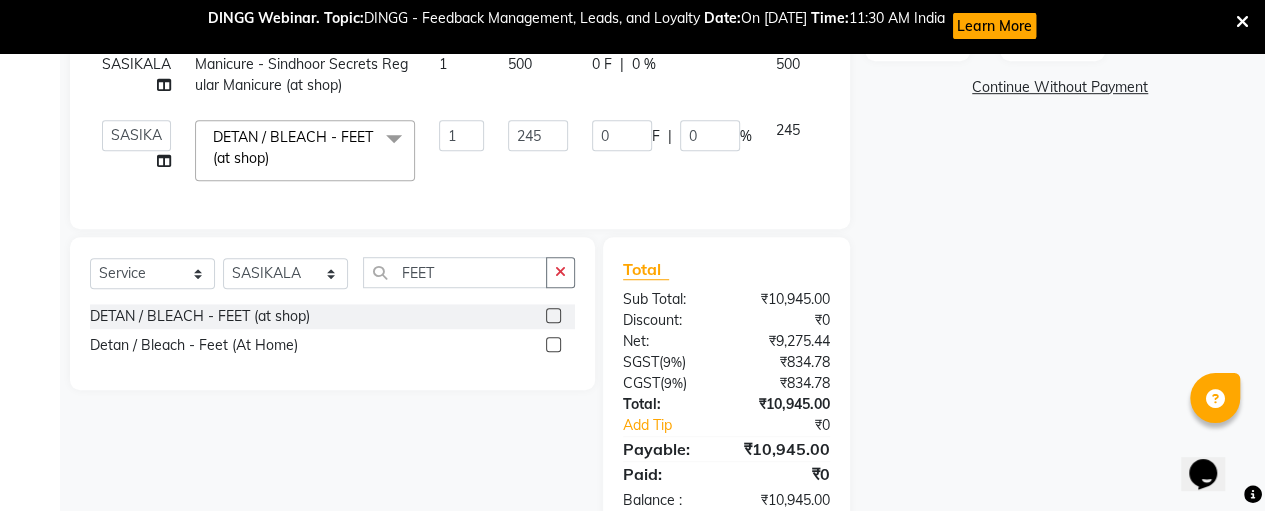click on "1" 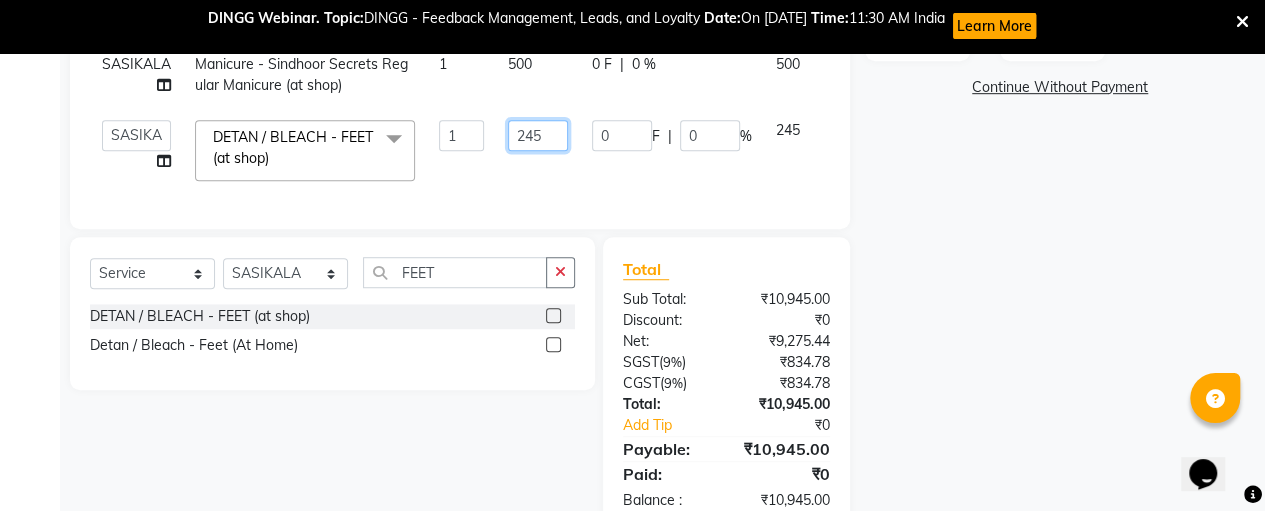 click on "245" 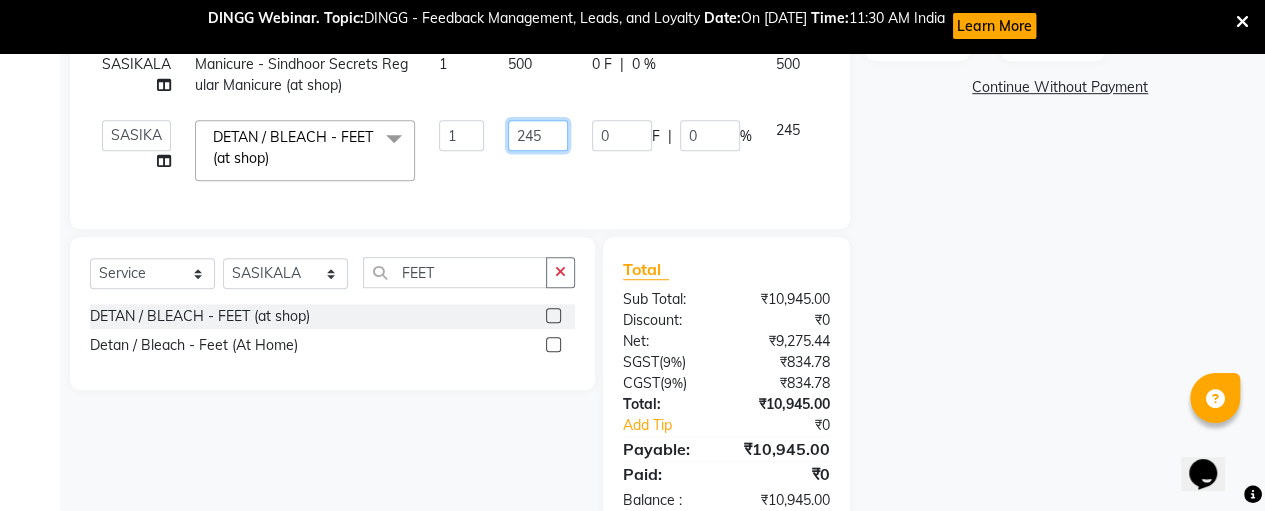click on "245" 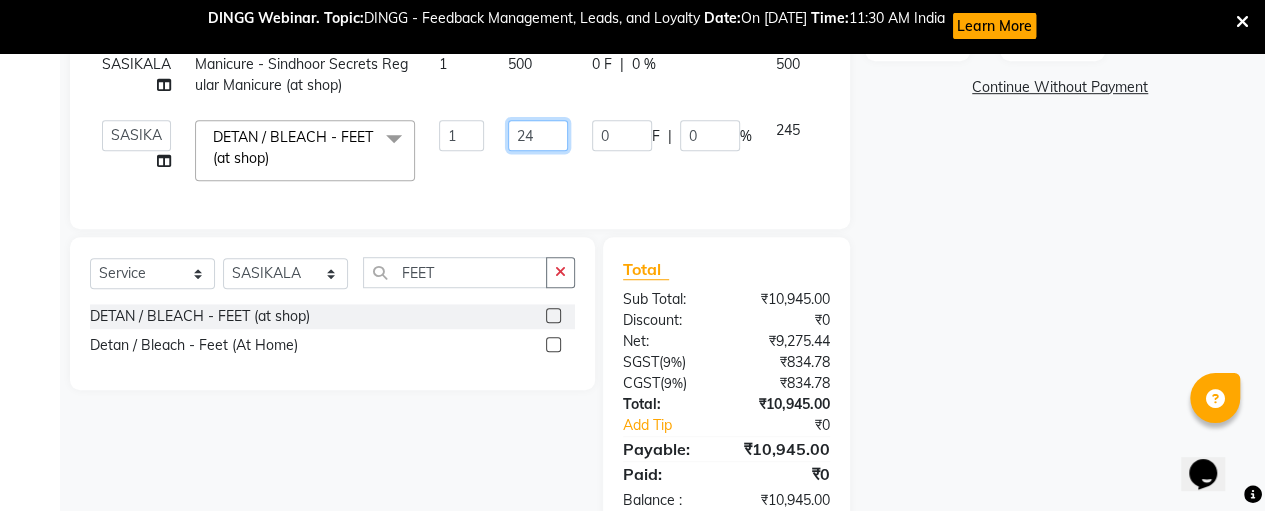 type on "2" 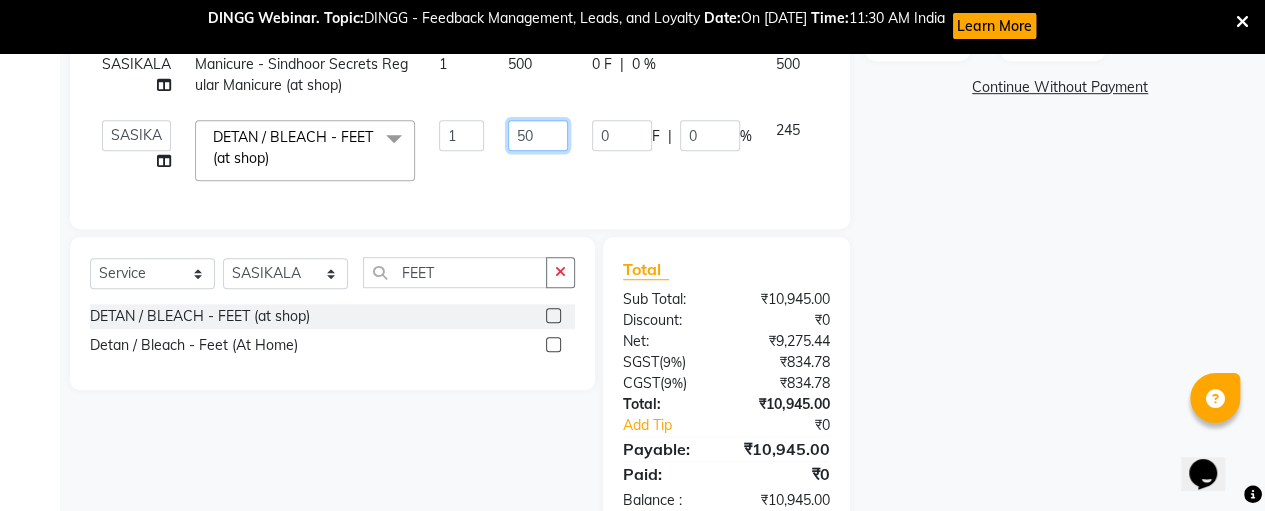 type on "500" 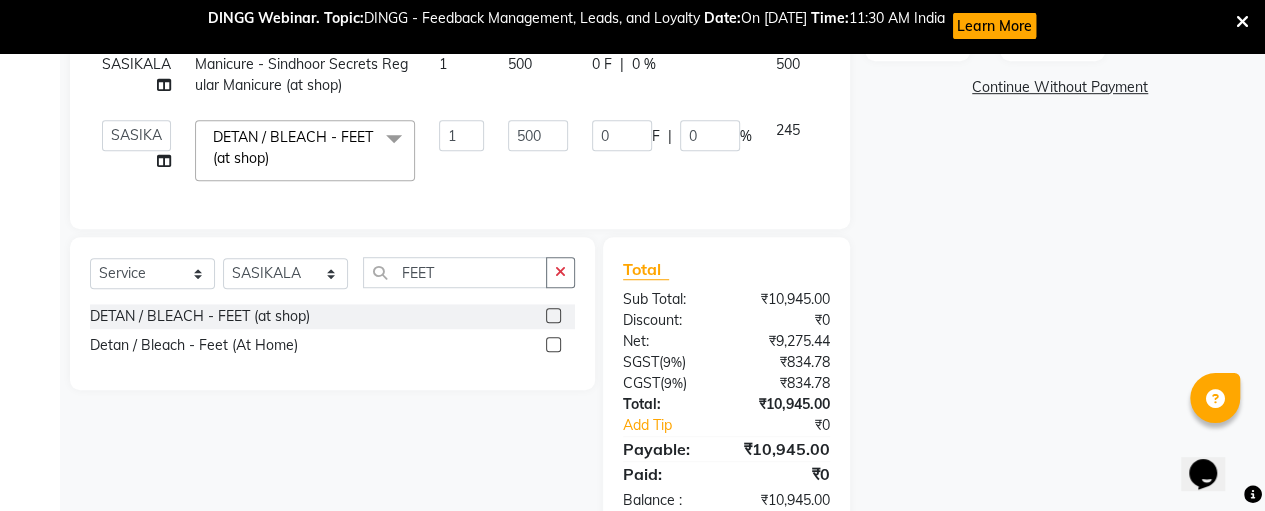 click on "SASIKALA Pedicure - Sindhoor Secrets Spa Pedicure (at shop) 1 1500 0 F | 0 % 1500 SASIKALA Manicure - Sindhoor Secrets Spa Manicure (at shop) 1 1200 0 F | 0 % 1200 SASIKALA Facial & [MEDICAL_DATA] - O+ Facial (at shop) 1 5000 0 F | 0 % 5000 SASIKALA DETAN / BLEACH - FACE & NECK (at shop) 1 800 0 F | 0 % 800 SASIKALA DETAN / BLEACH - FACE & NECK (at shop) 1 800 0 F | 0 % 800 SASIKALA Pedicure - Sindhoor Secrets Regular Pedicure (at shop) 1 900 0 F | 0 % 900 SASIKALA Manicure - Sindhoor Secrets Regular Manicure (at shop) 1 500 0 F | 0 % 500  [PERSON_NAME]   [PERSON_NAME]   SASIKALA  DETAN / BLEACH - FEET (at shop)  x Threading - Forehead (at shop) Threading - Upper lips (at shop) Threading - Chin (at shop) Threading - Eyebrow (at shop) Threading - Forehead (At Home) Threading - Upper Lips (At Home) Threading - Chin (At Home) Threading - Eyebrow (At Home) Cutting - Trimming (at shop) Cutting - U-shape (at shop) Cutting - [PERSON_NAME] Cutting
Change of Style (at shop) Cutting - Three steps
Layer Trim (at shop) Cheeks" 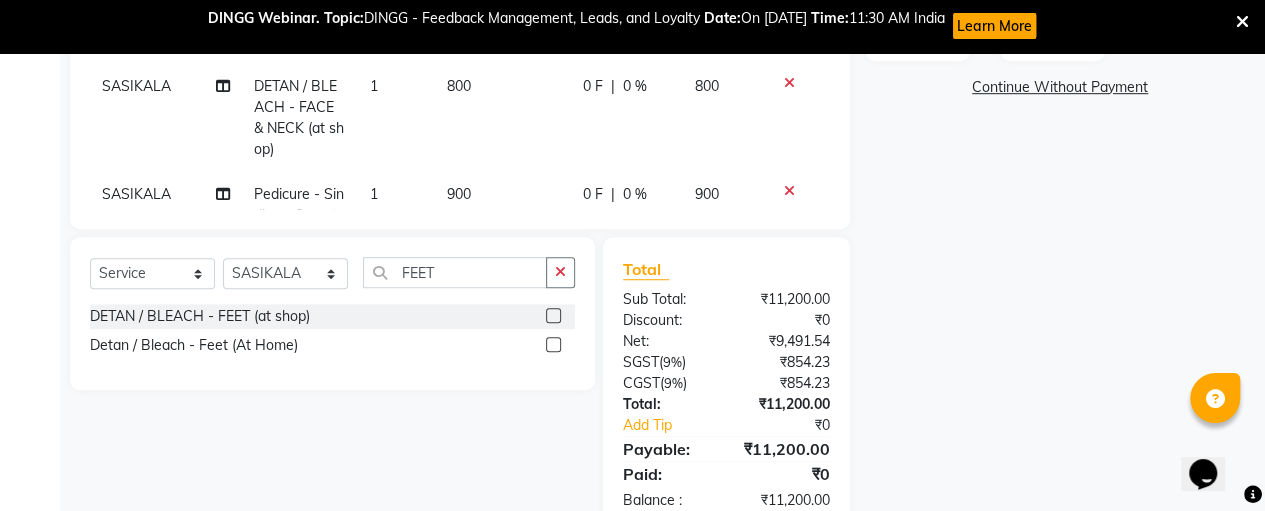 scroll, scrollTop: 201, scrollLeft: 0, axis: vertical 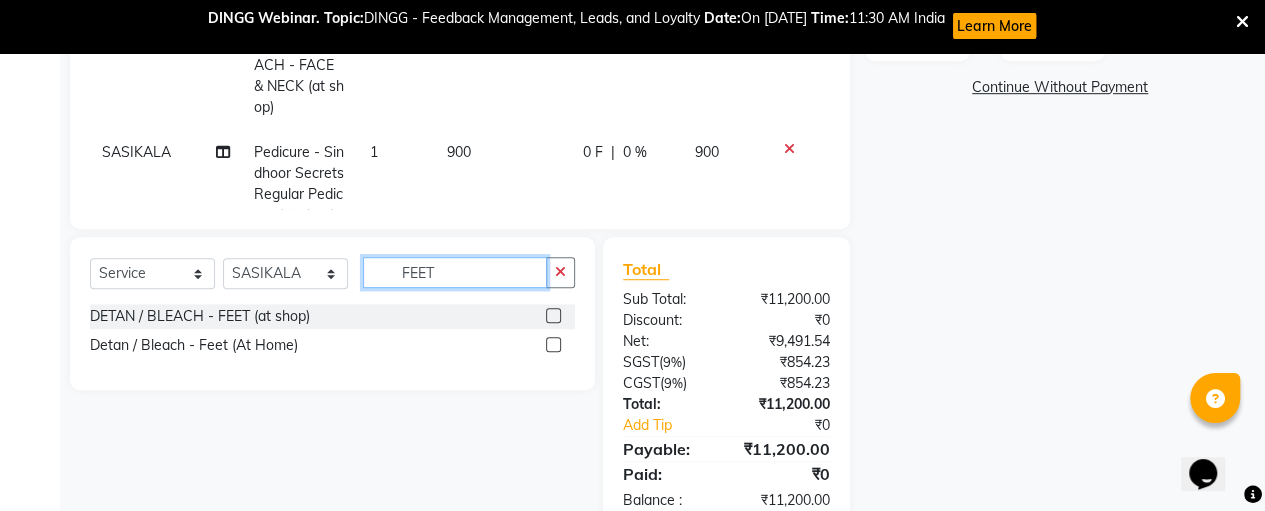 click on "FEET" 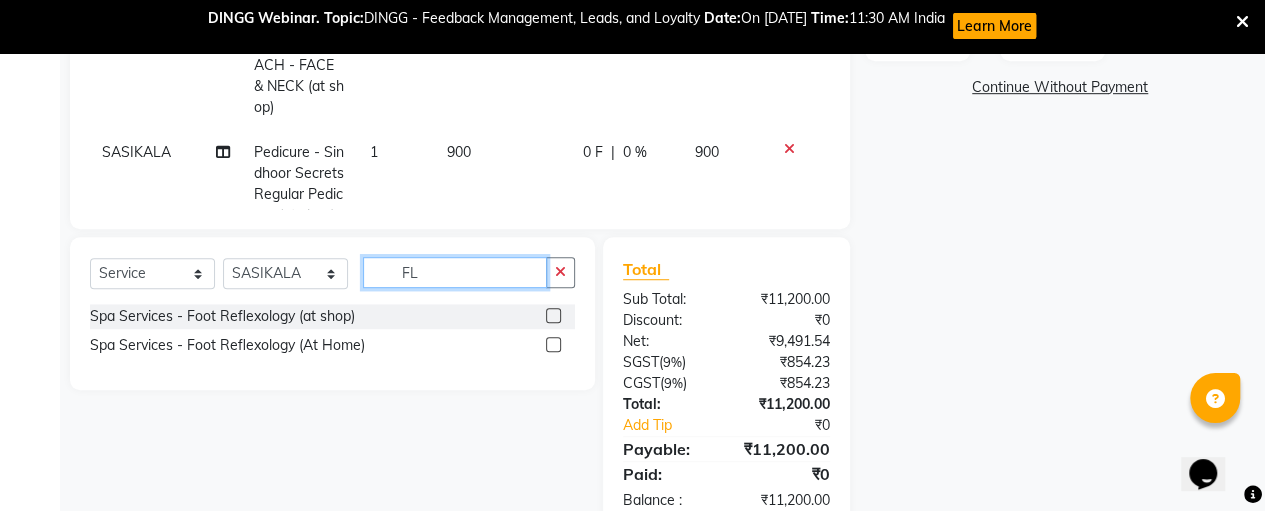 type on "F" 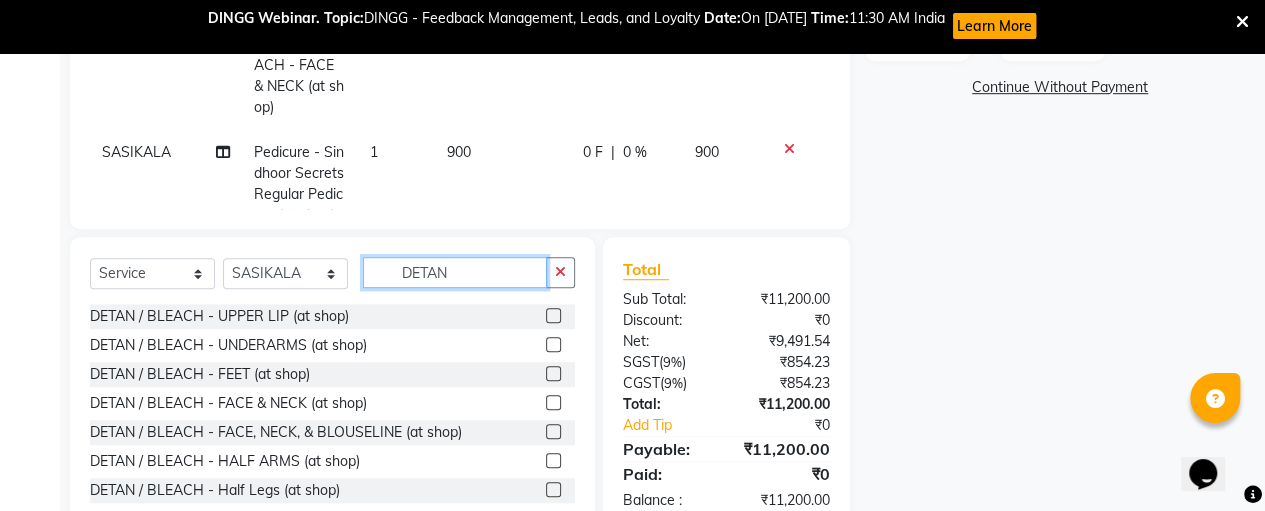 type on "DETAN" 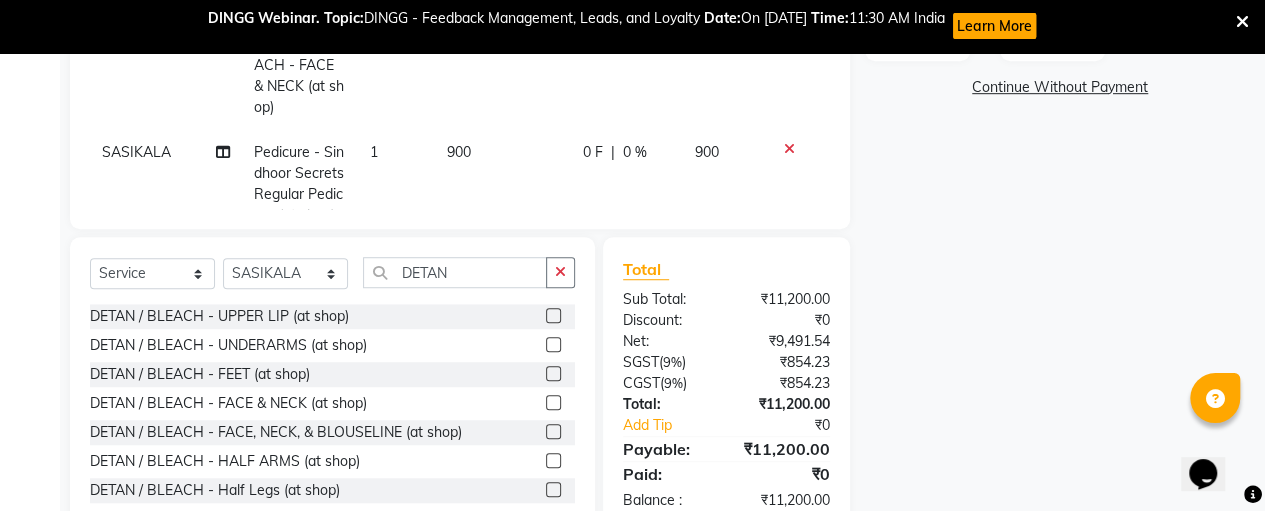 click 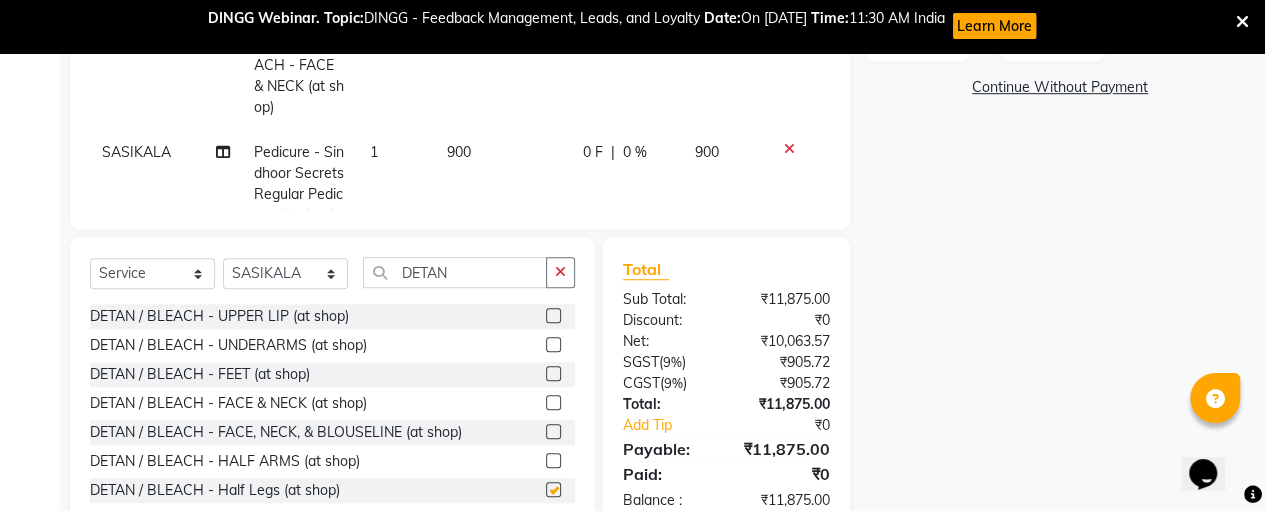checkbox on "false" 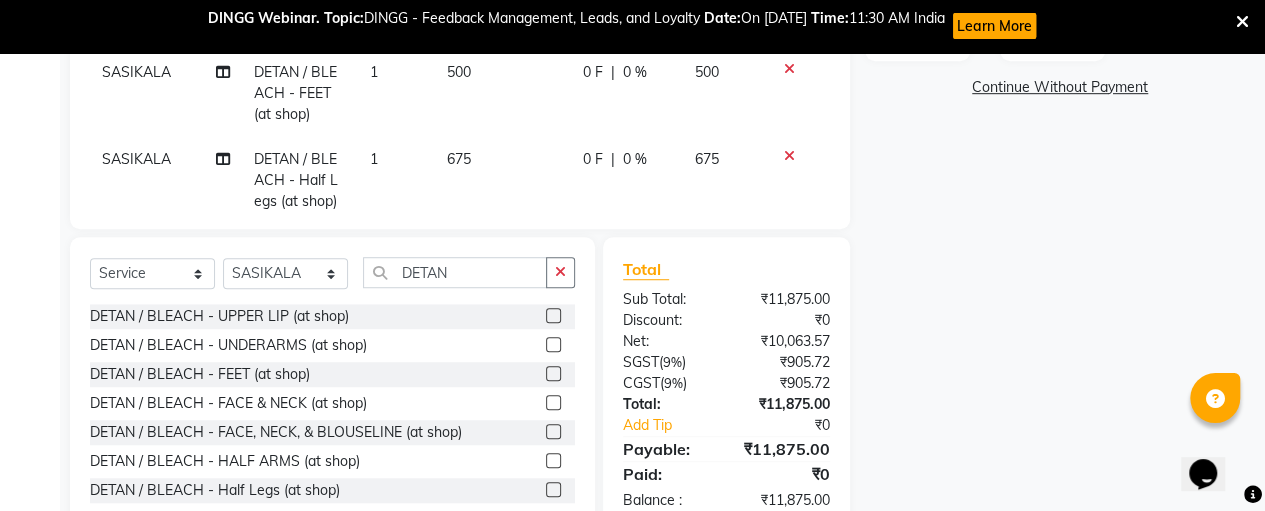 scroll, scrollTop: 564, scrollLeft: 0, axis: vertical 